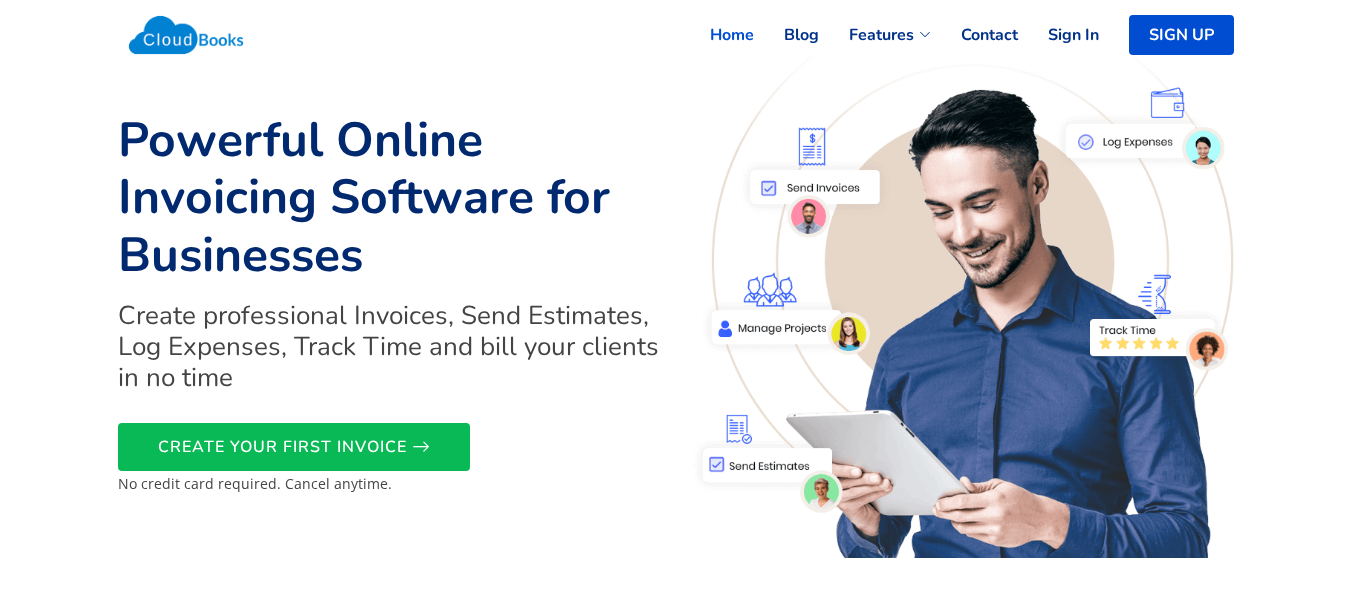 scroll, scrollTop: 0, scrollLeft: 0, axis: both 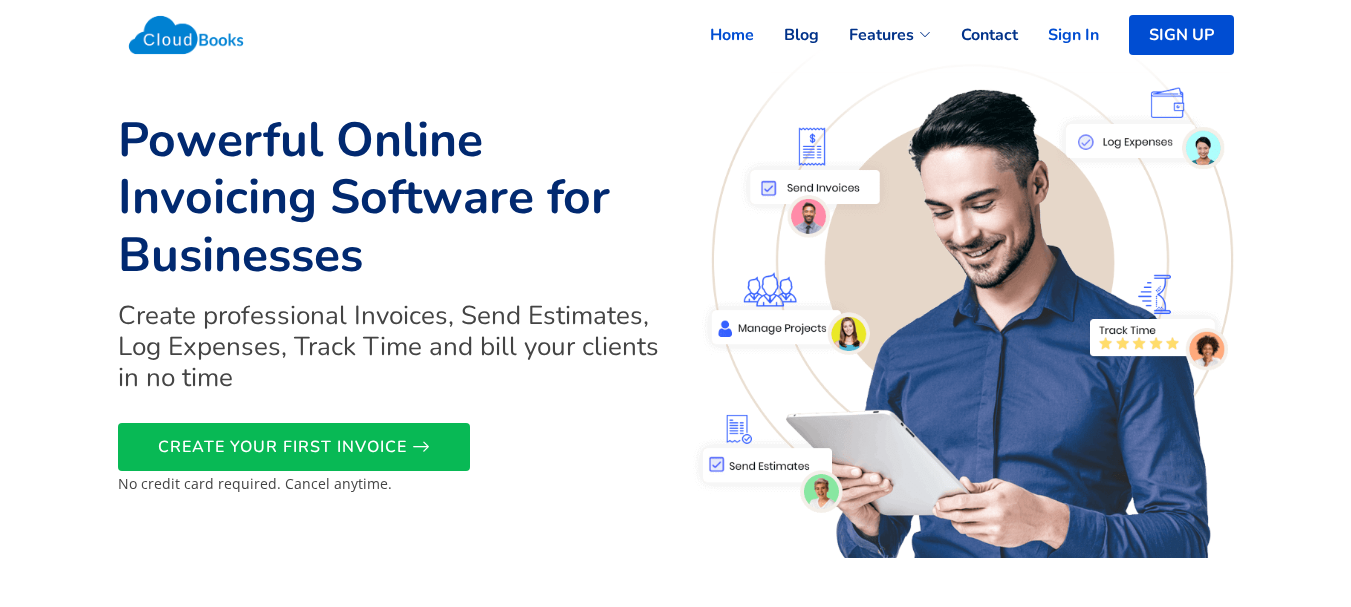 click on "Sign In" at bounding box center (1058, 35) 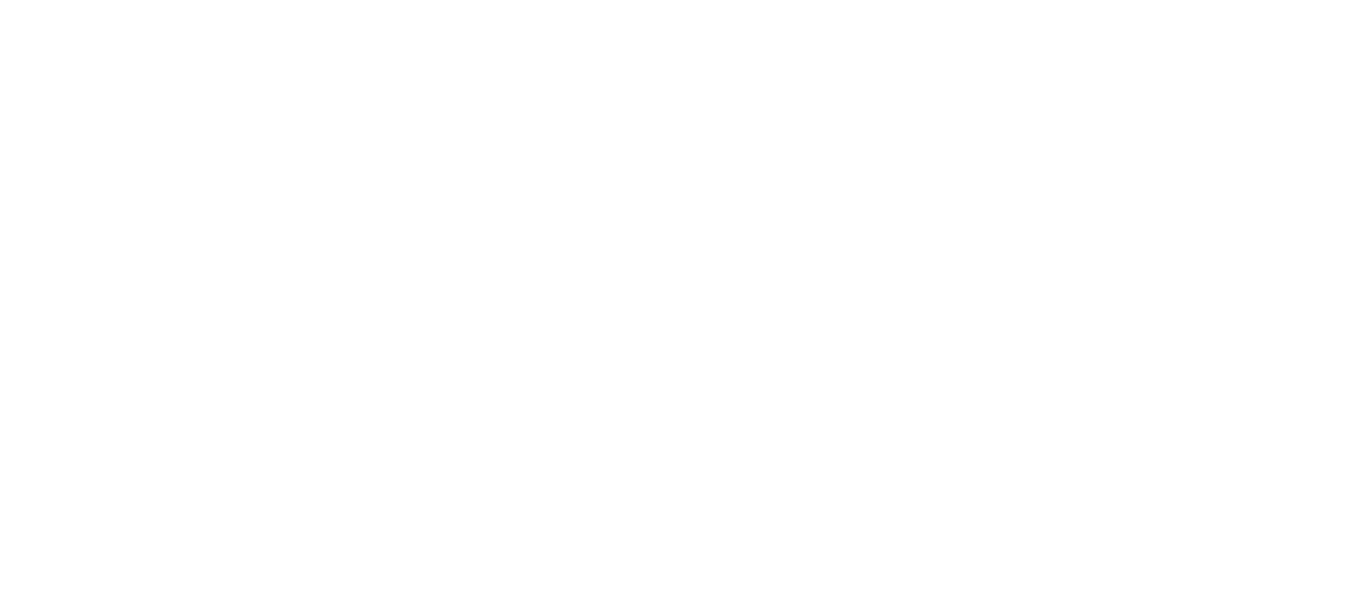 scroll, scrollTop: 0, scrollLeft: 0, axis: both 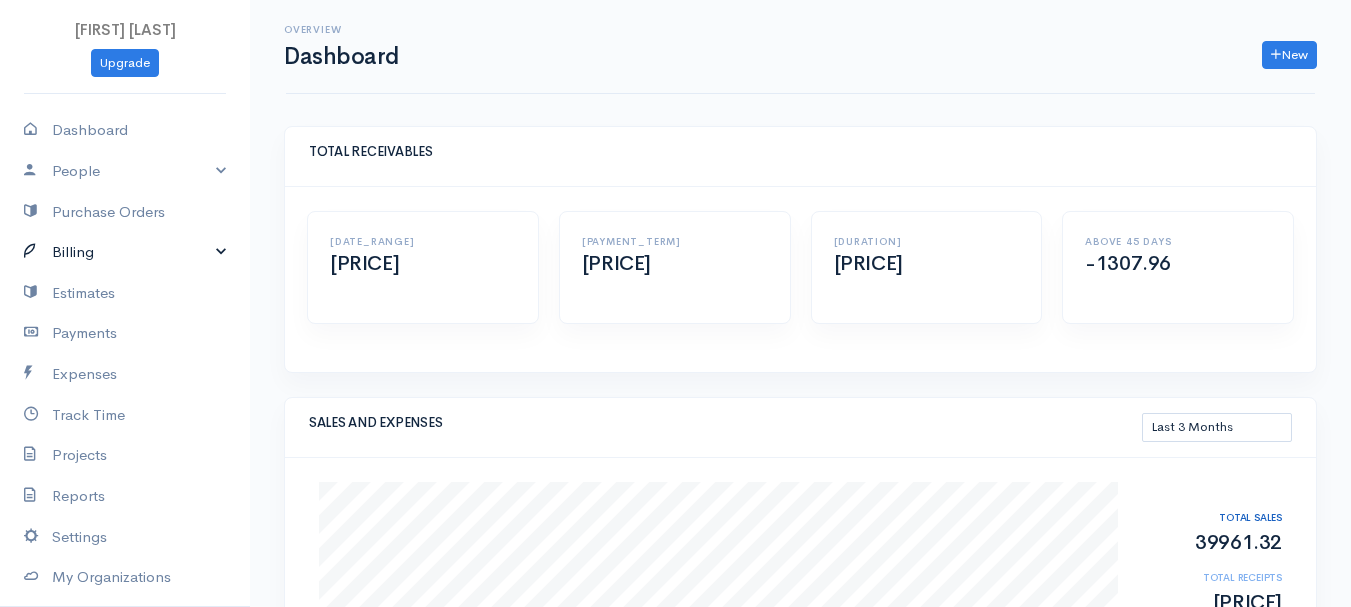 click on "Billing" at bounding box center (125, 252) 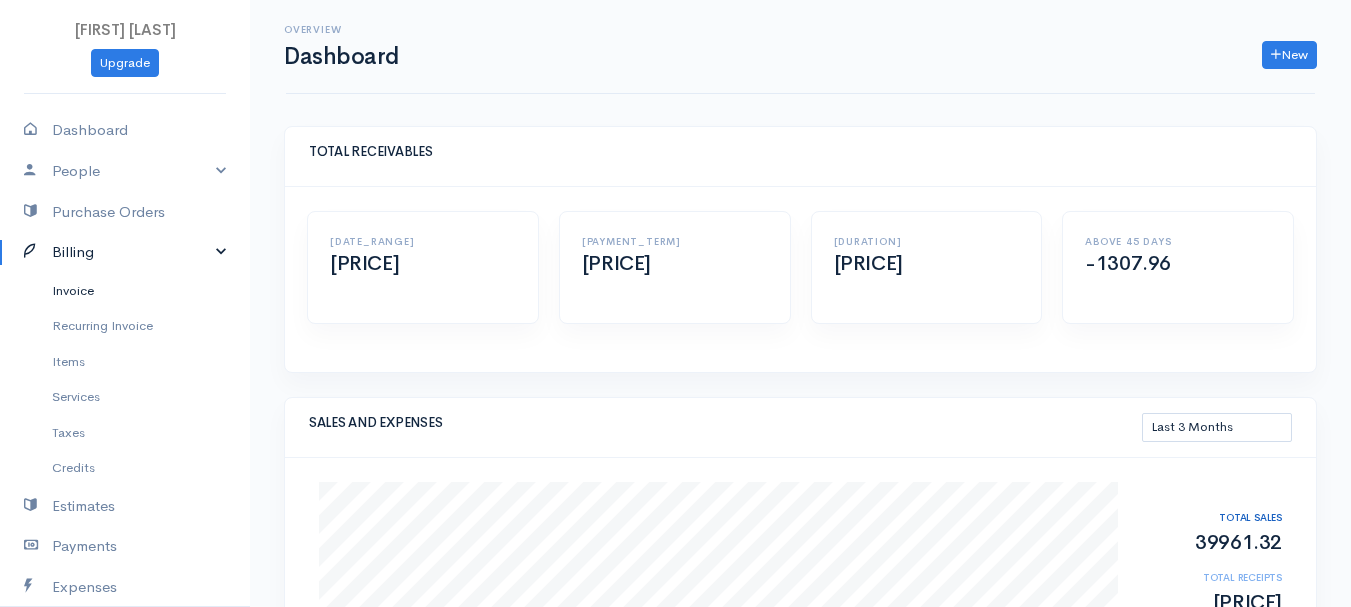 click on "Invoice" at bounding box center (125, 291) 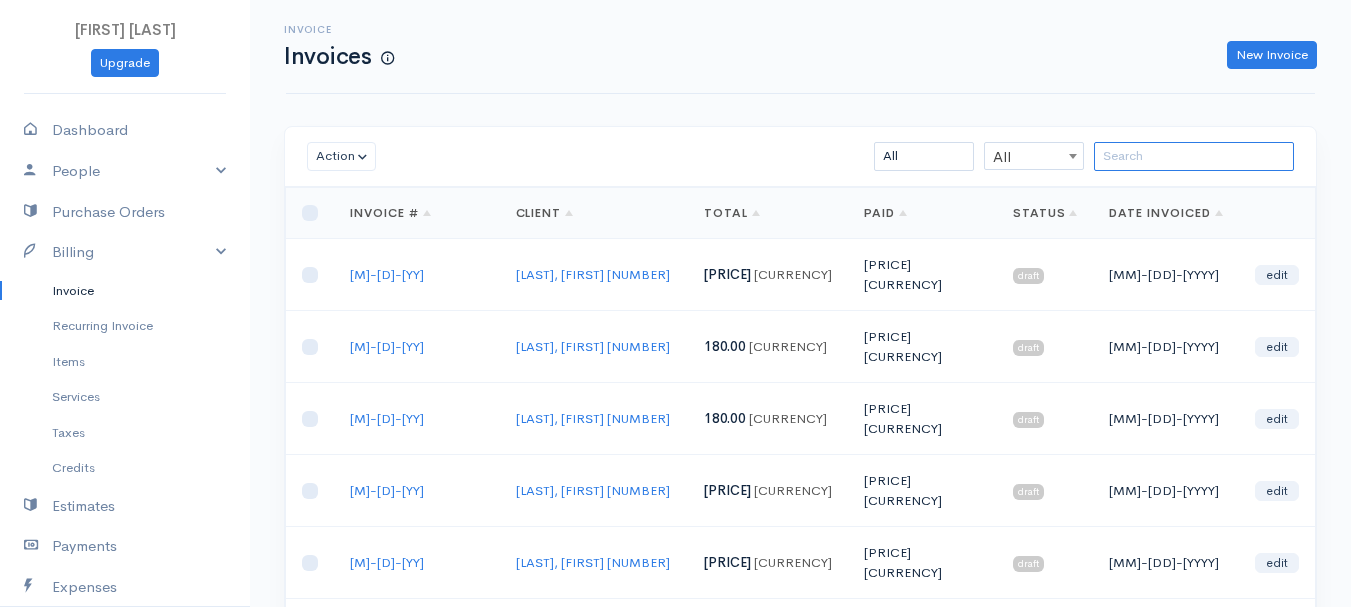 click at bounding box center [1194, 156] 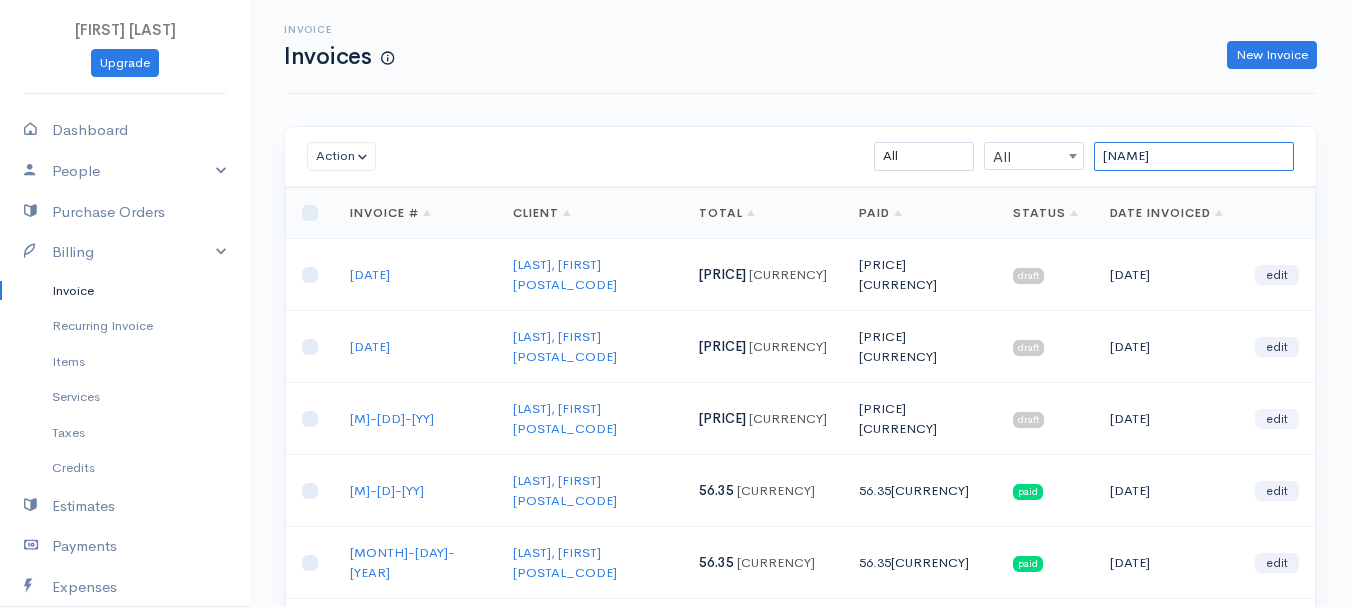 type on "[NAME]" 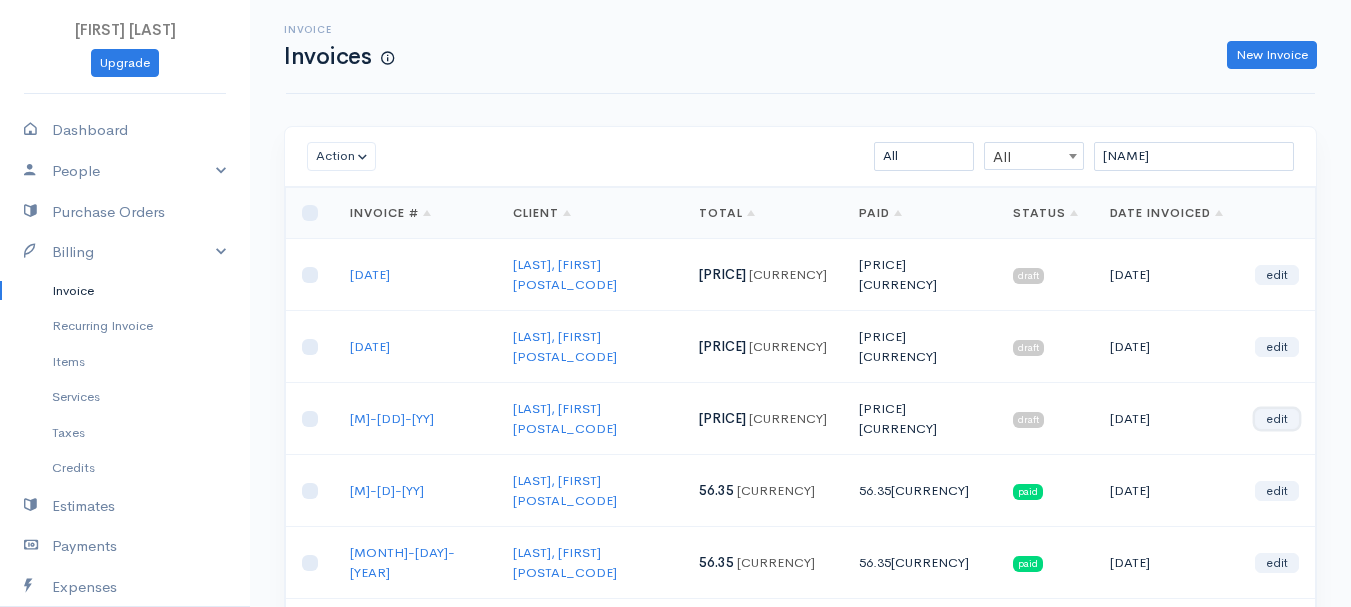 click on "edit" at bounding box center [1277, 419] 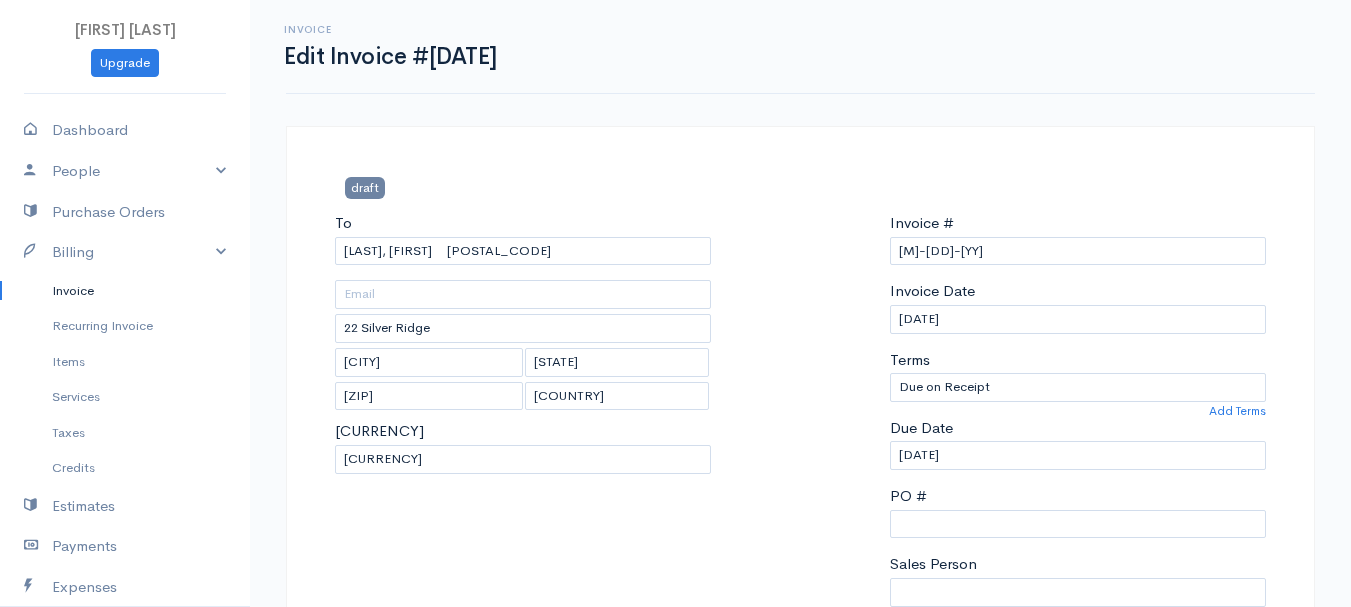 scroll, scrollTop: 400, scrollLeft: 0, axis: vertical 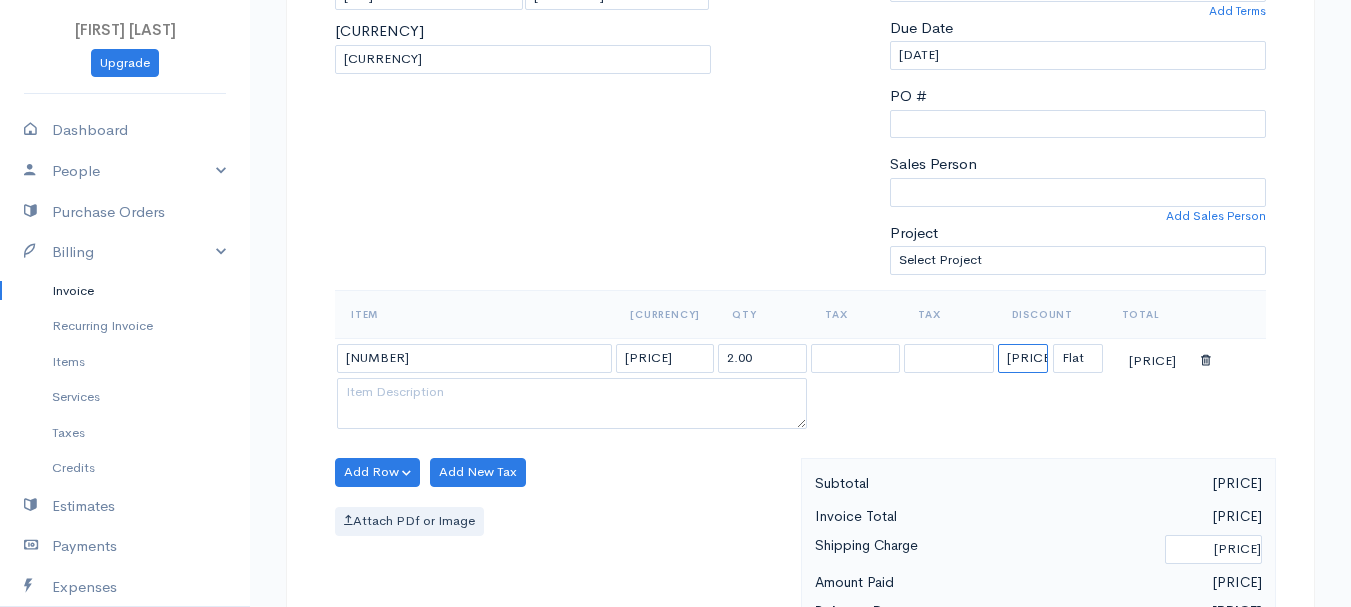 click on "[PRICE]" at bounding box center [1023, 358] 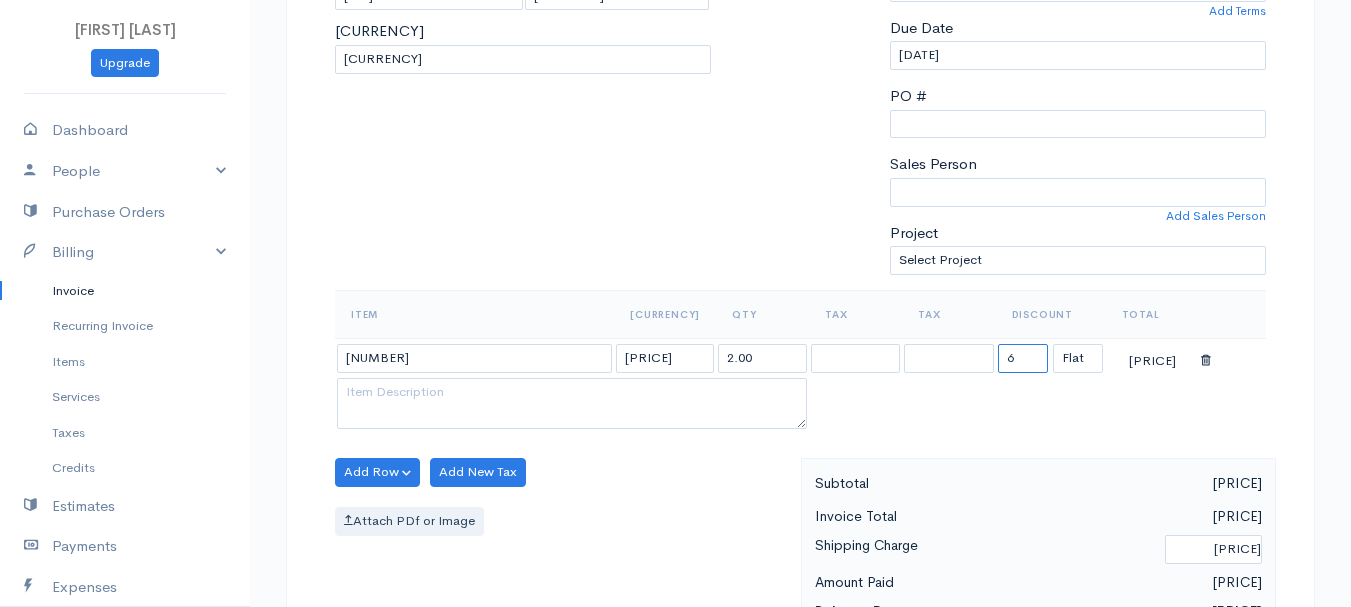 type on "63.65" 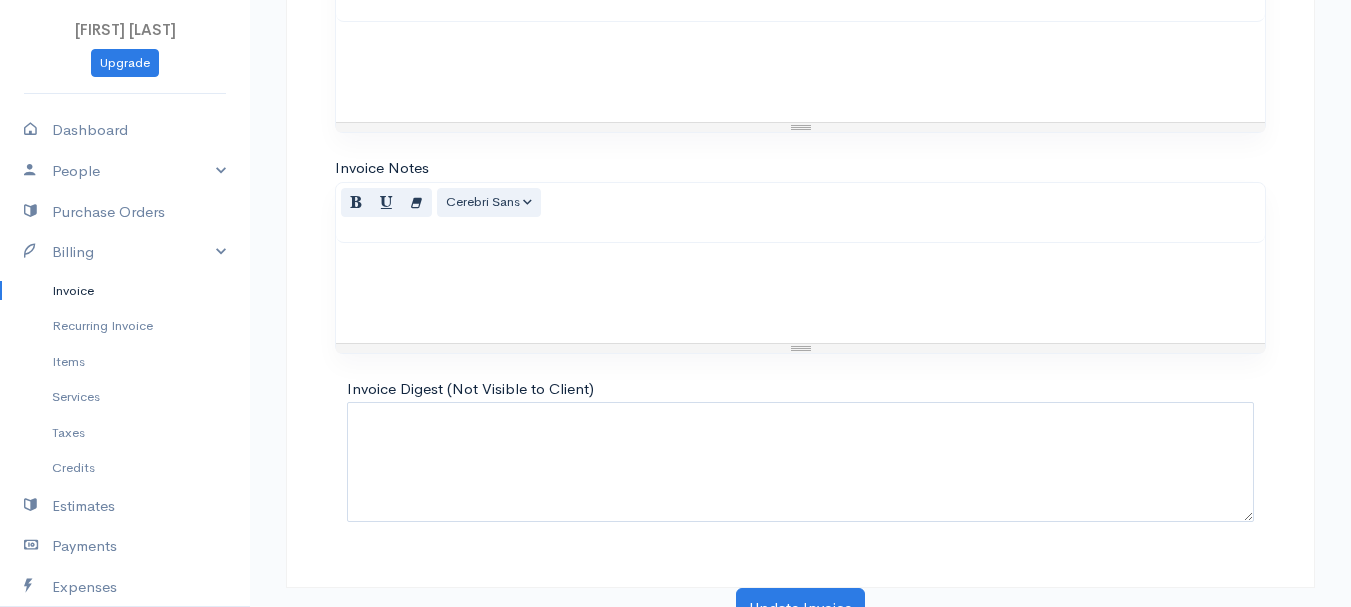 scroll, scrollTop: 1122, scrollLeft: 0, axis: vertical 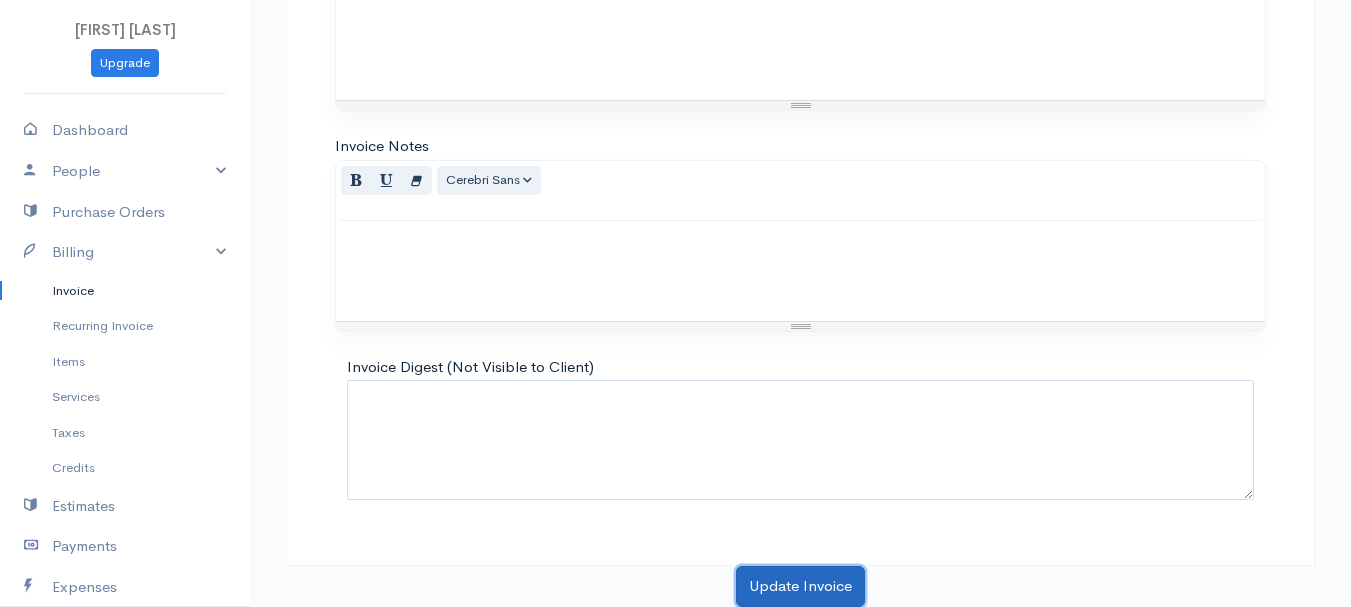 click on "Update Invoice" at bounding box center [800, 586] 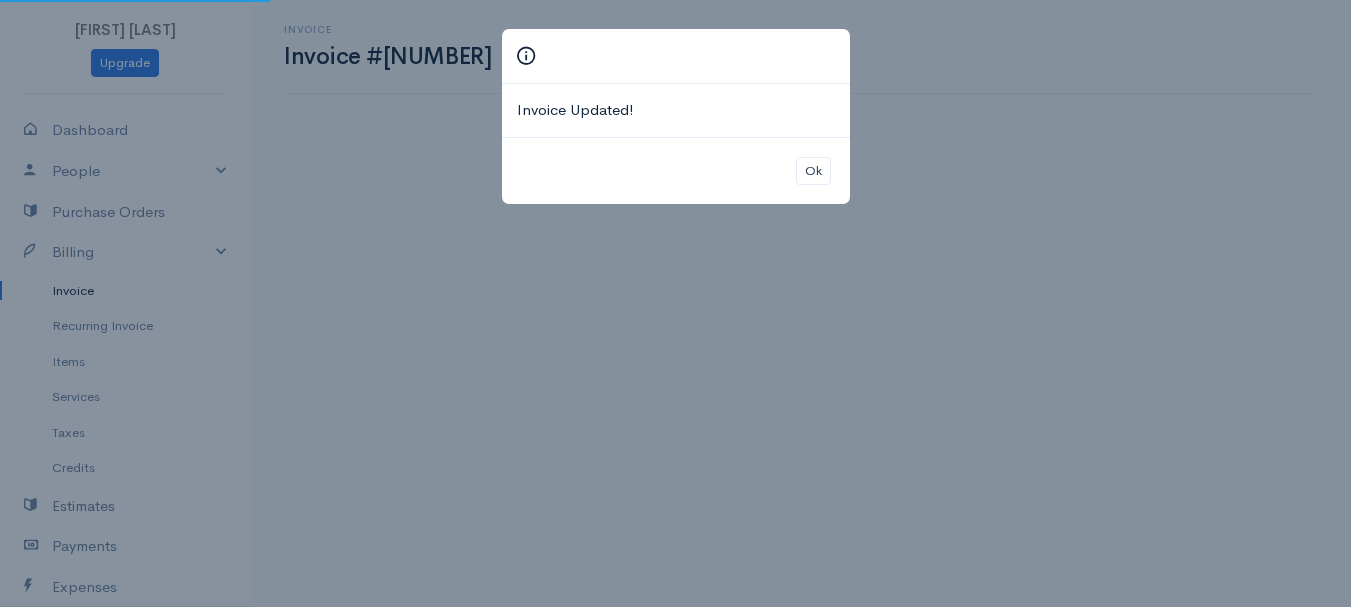 scroll, scrollTop: 0, scrollLeft: 0, axis: both 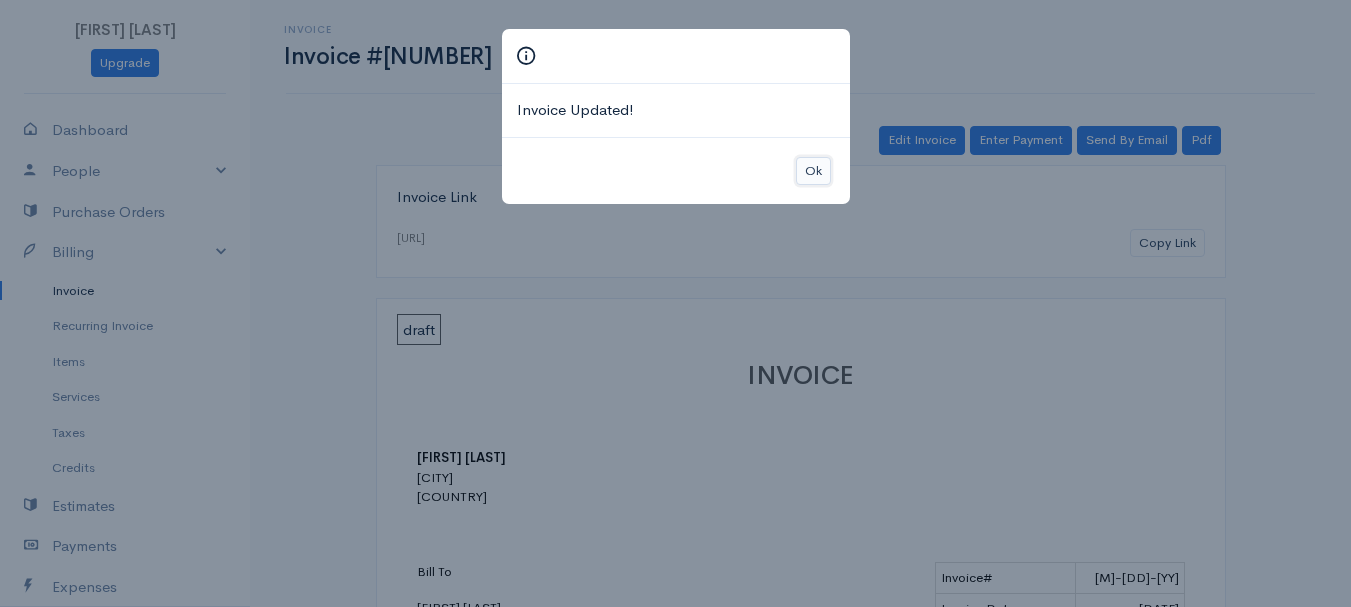click on "Ok" at bounding box center [813, 171] 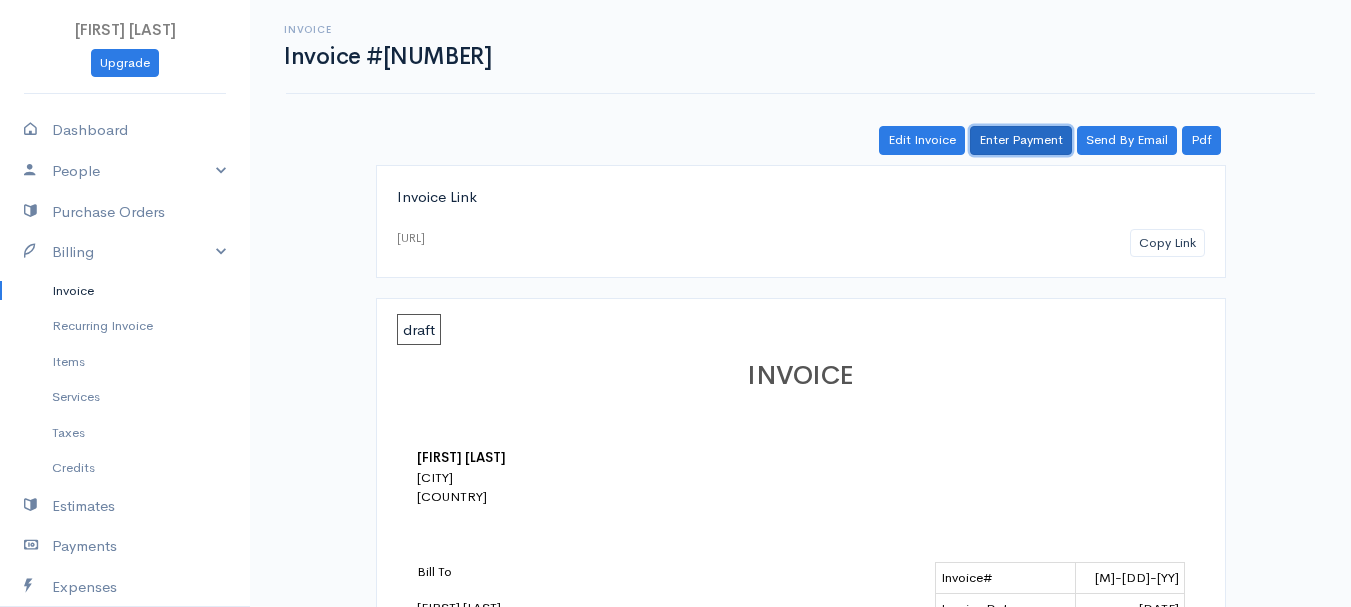click on "Enter Payment" at bounding box center (1021, 140) 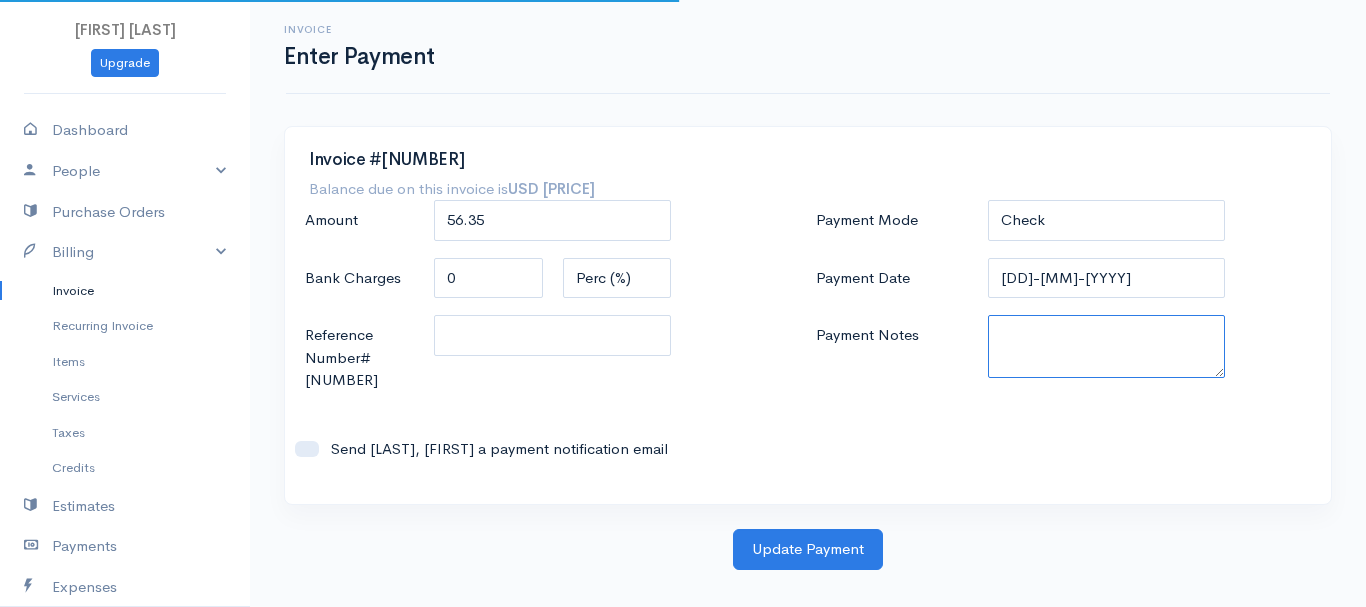 click on "Payment Notes" at bounding box center (1107, 346) 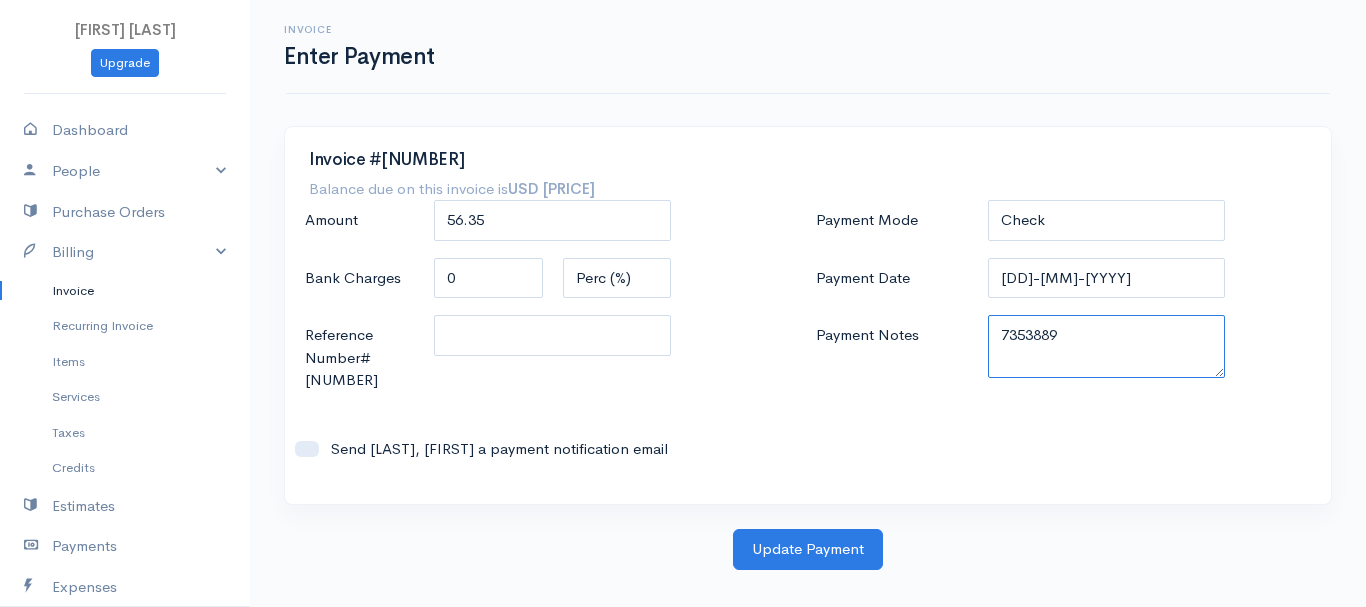 drag, startPoint x: 999, startPoint y: 339, endPoint x: 1079, endPoint y: 337, distance: 80.024994 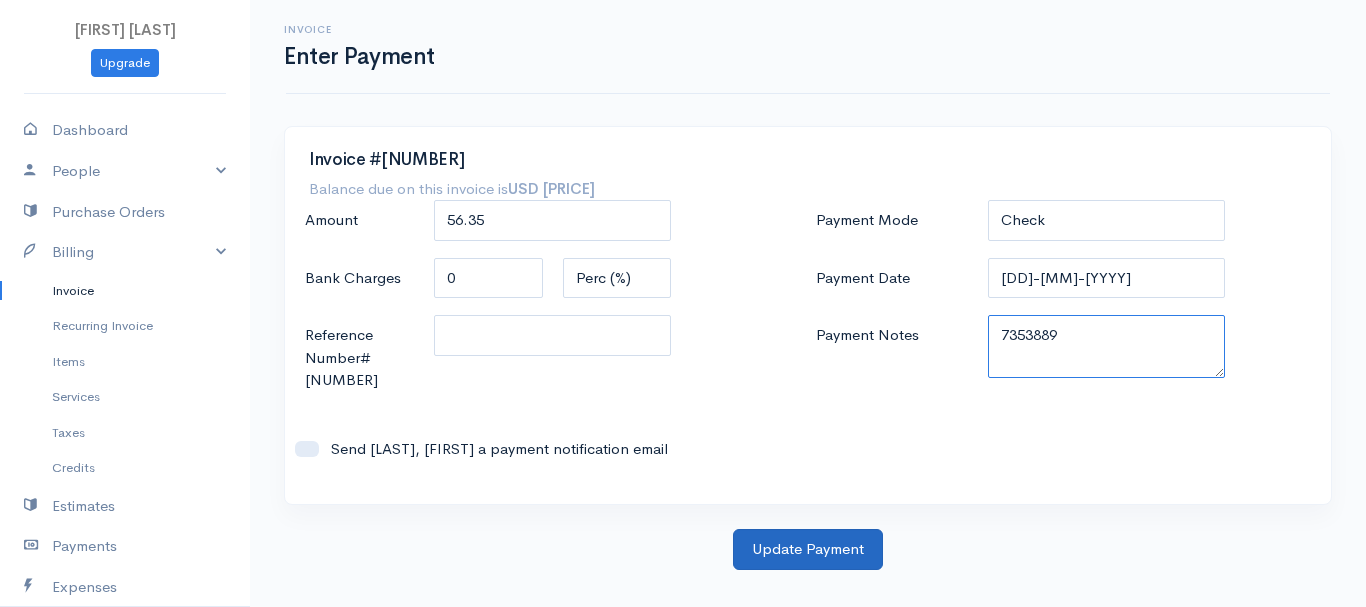 type on "7353889" 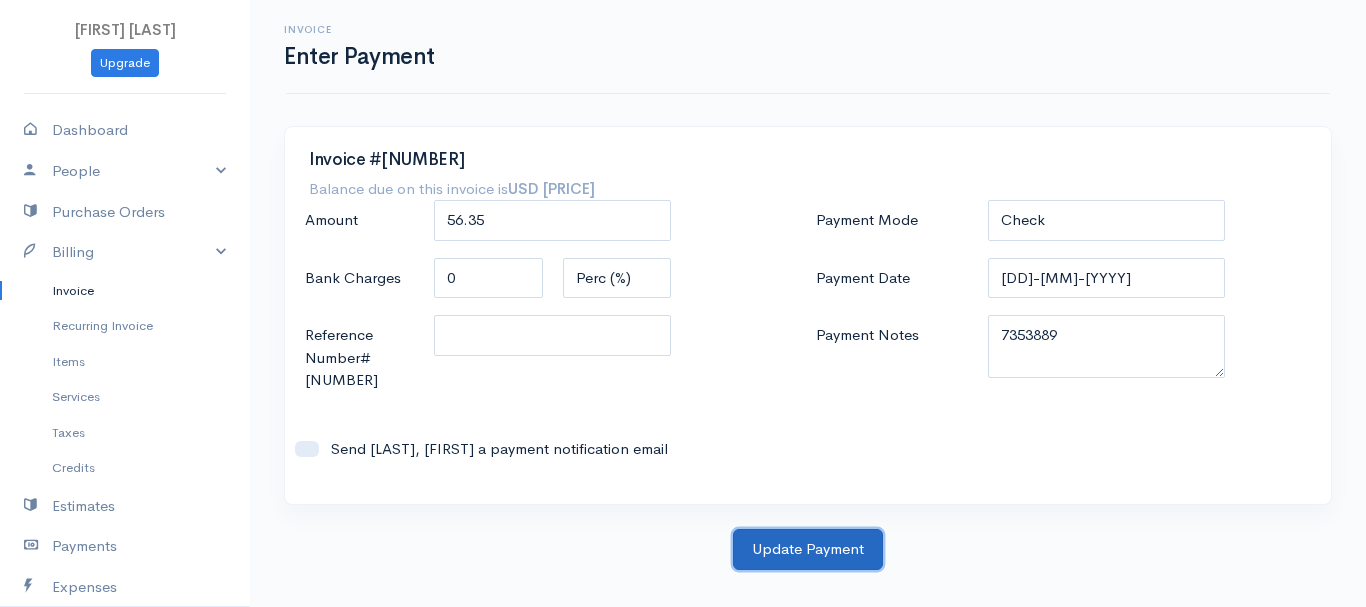 click on "Update Payment" at bounding box center (808, 549) 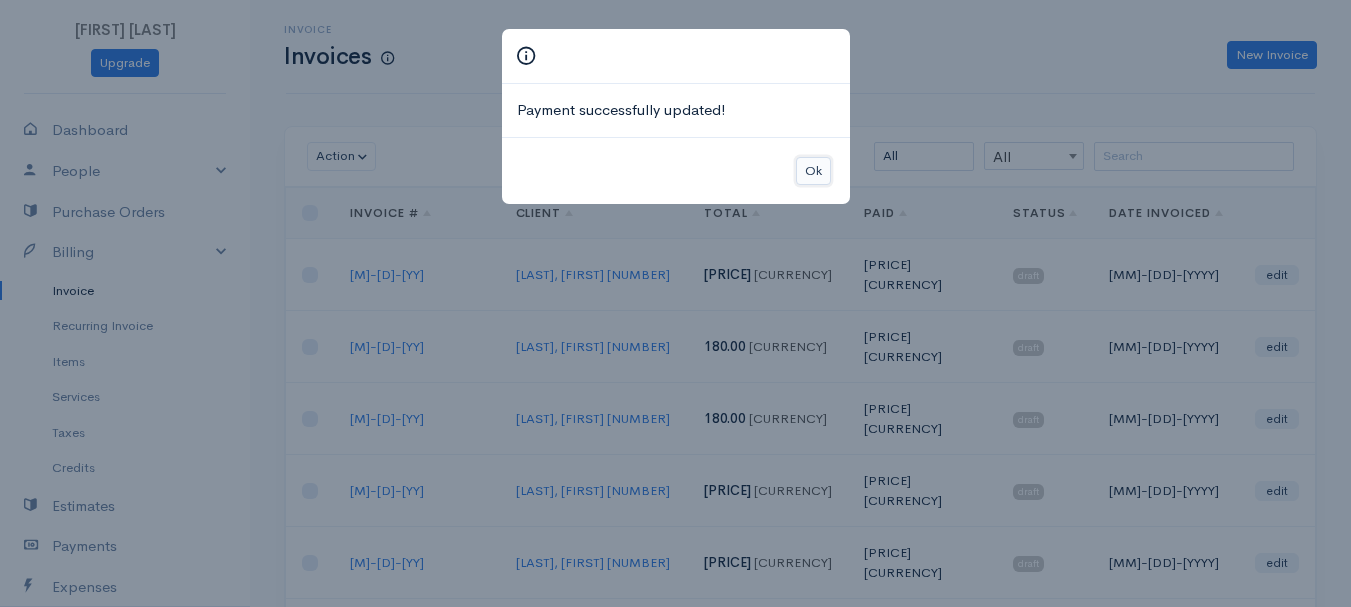 click on "Ok" at bounding box center (813, 171) 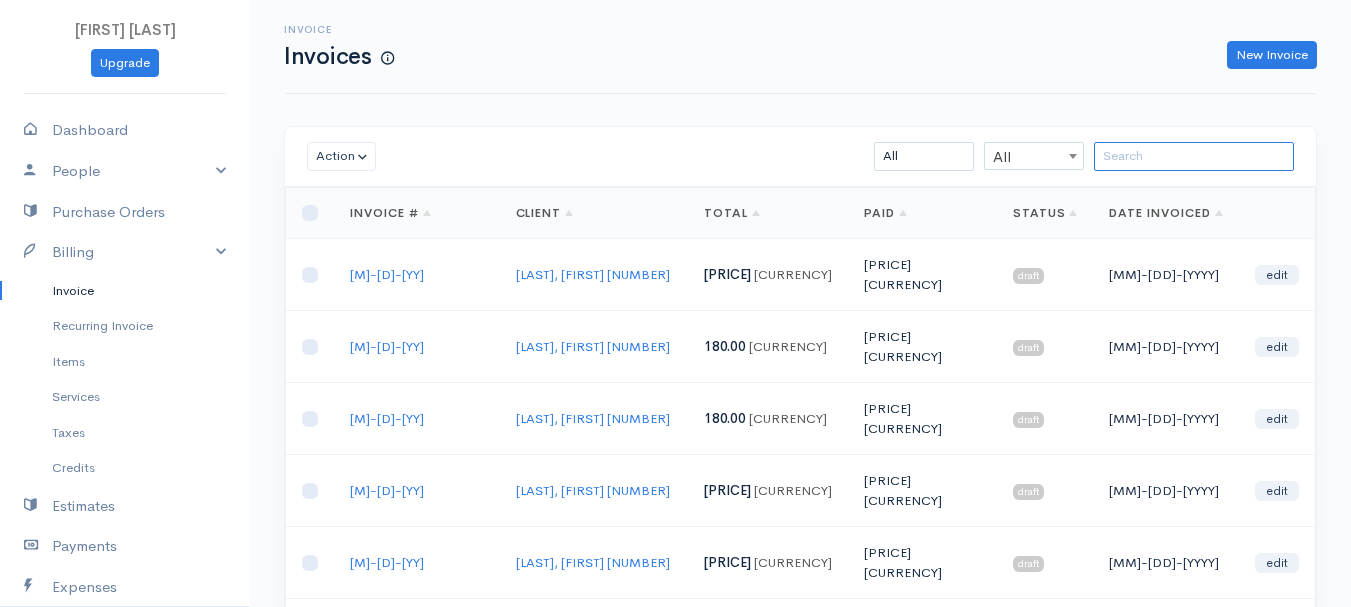 click at bounding box center (1194, 156) 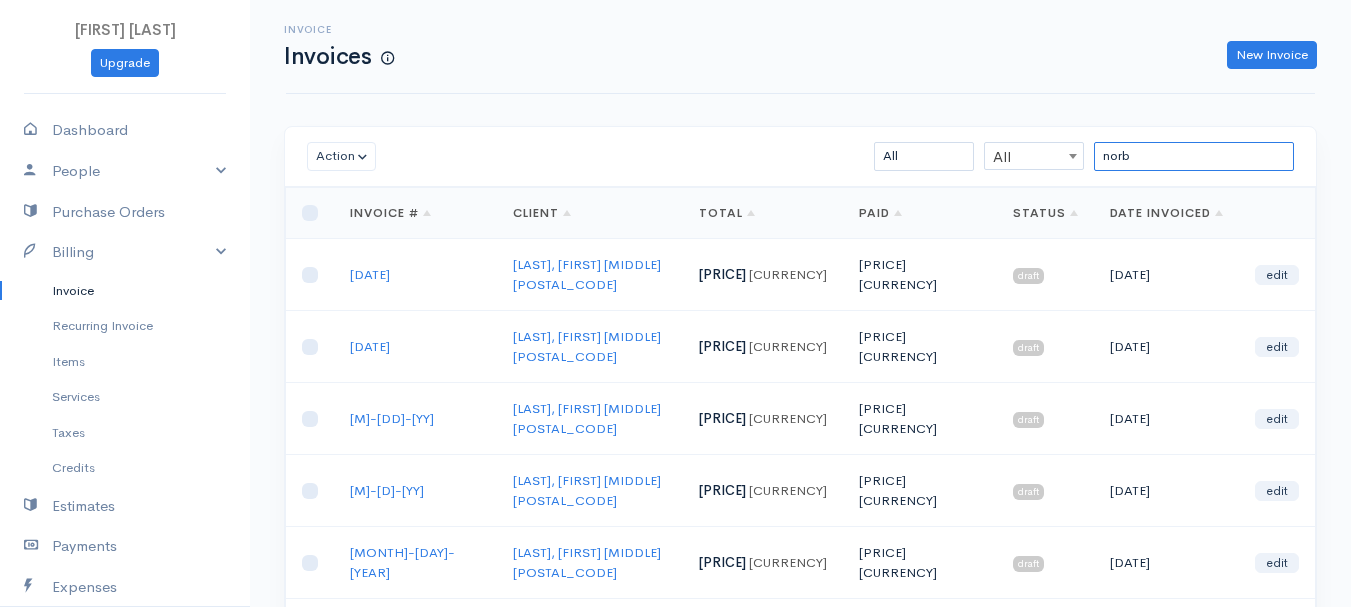 type on "norb" 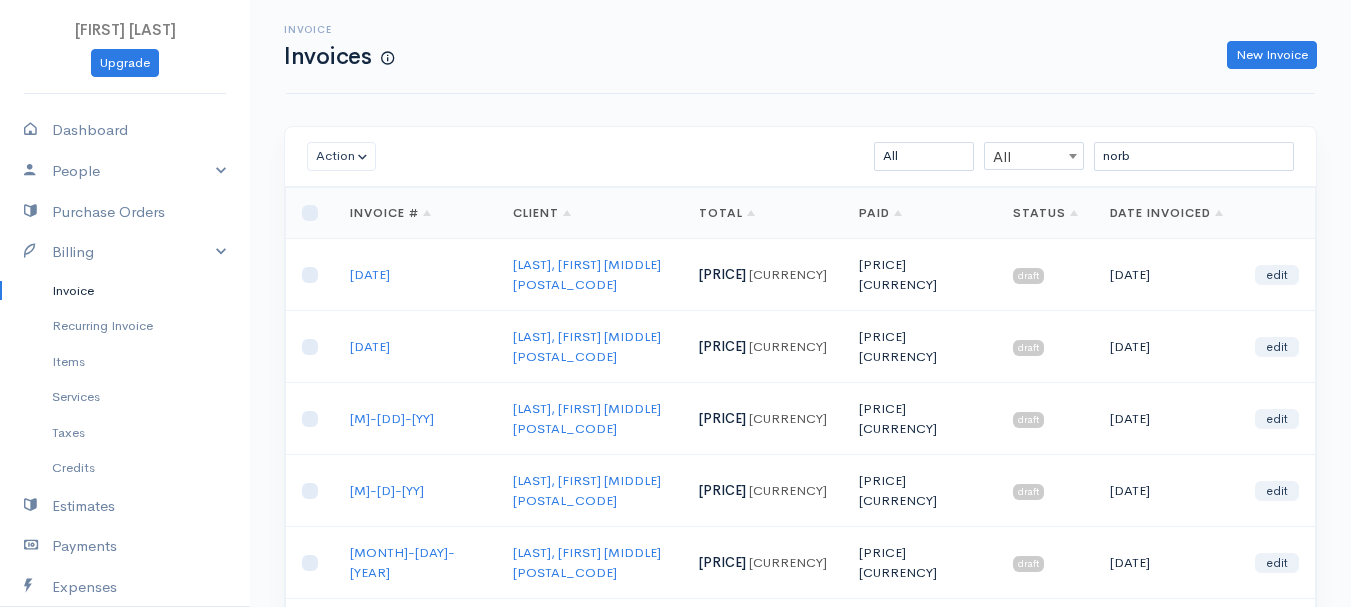 click on "edit" at bounding box center [1277, 635] 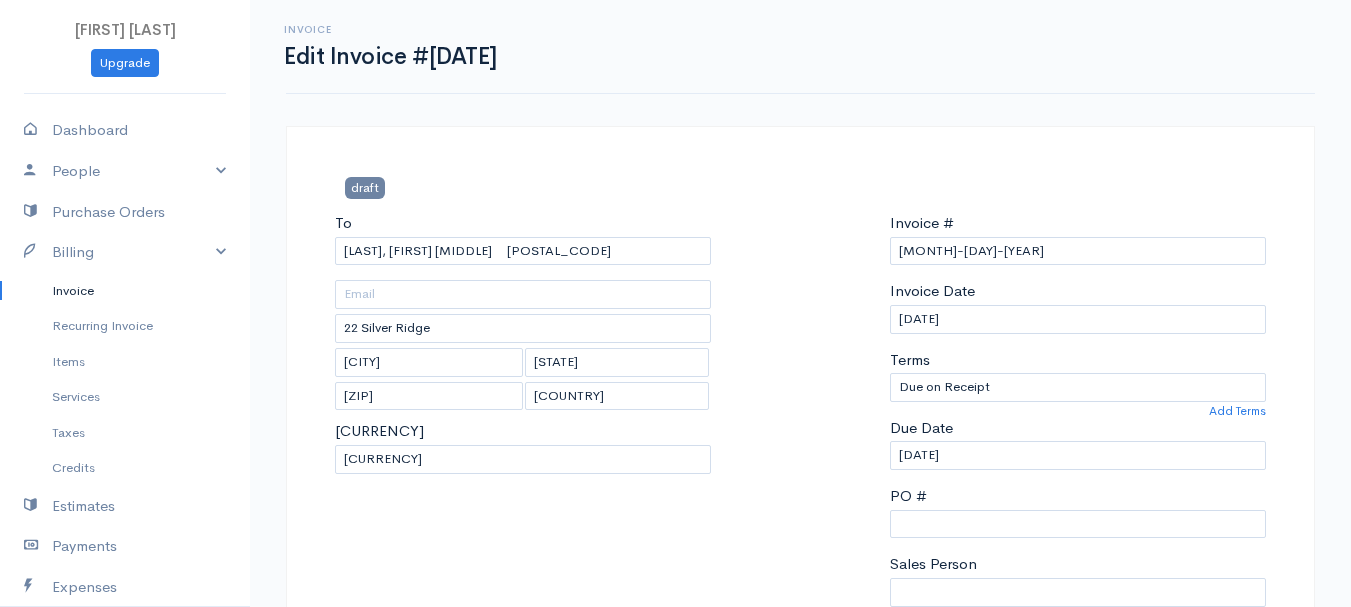 scroll, scrollTop: 500, scrollLeft: 0, axis: vertical 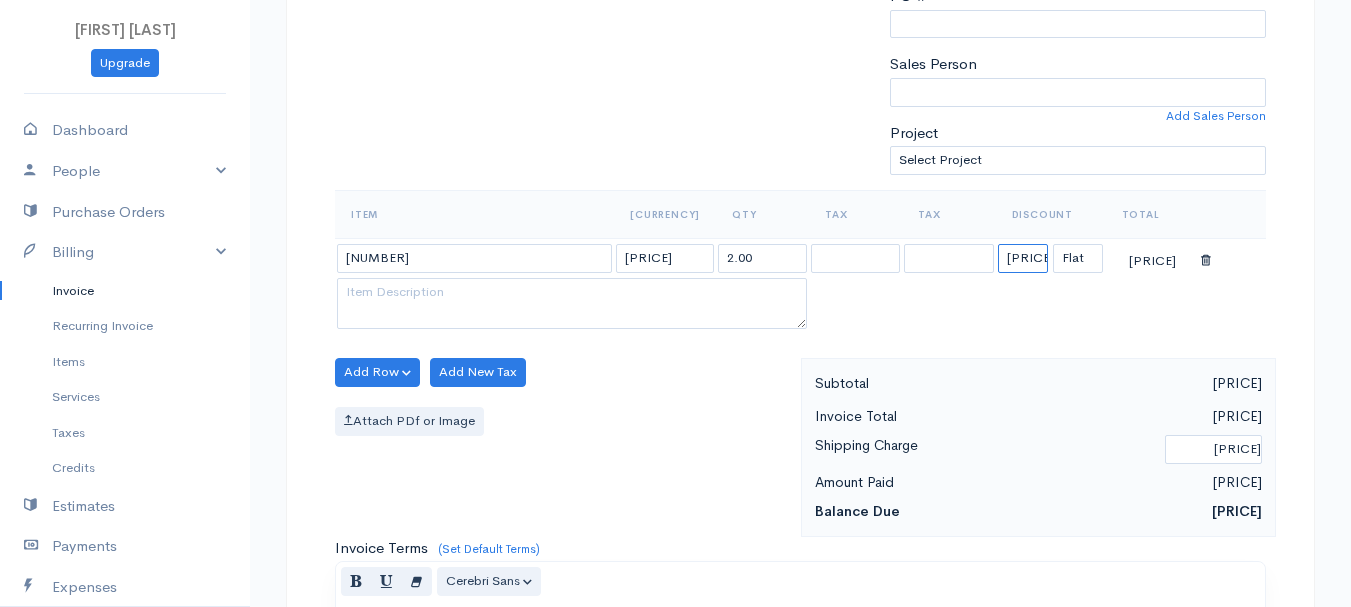 click on "[PRICE]" at bounding box center [1023, 258] 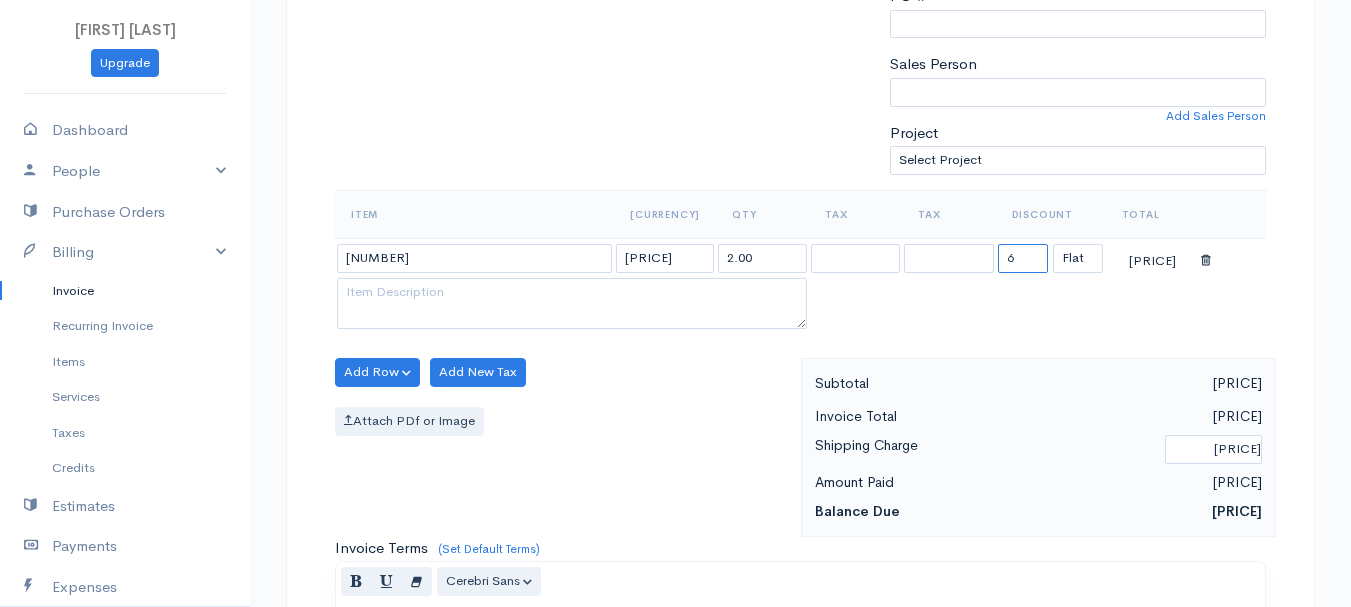 type on "63.65" 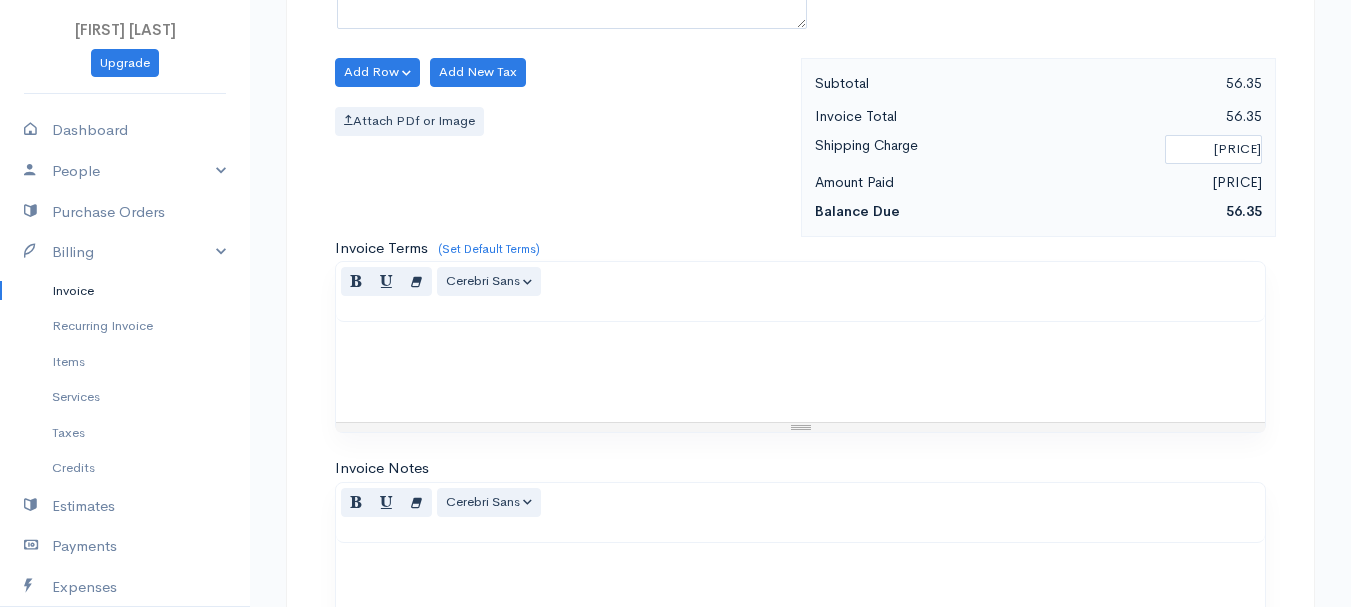 scroll, scrollTop: 1122, scrollLeft: 0, axis: vertical 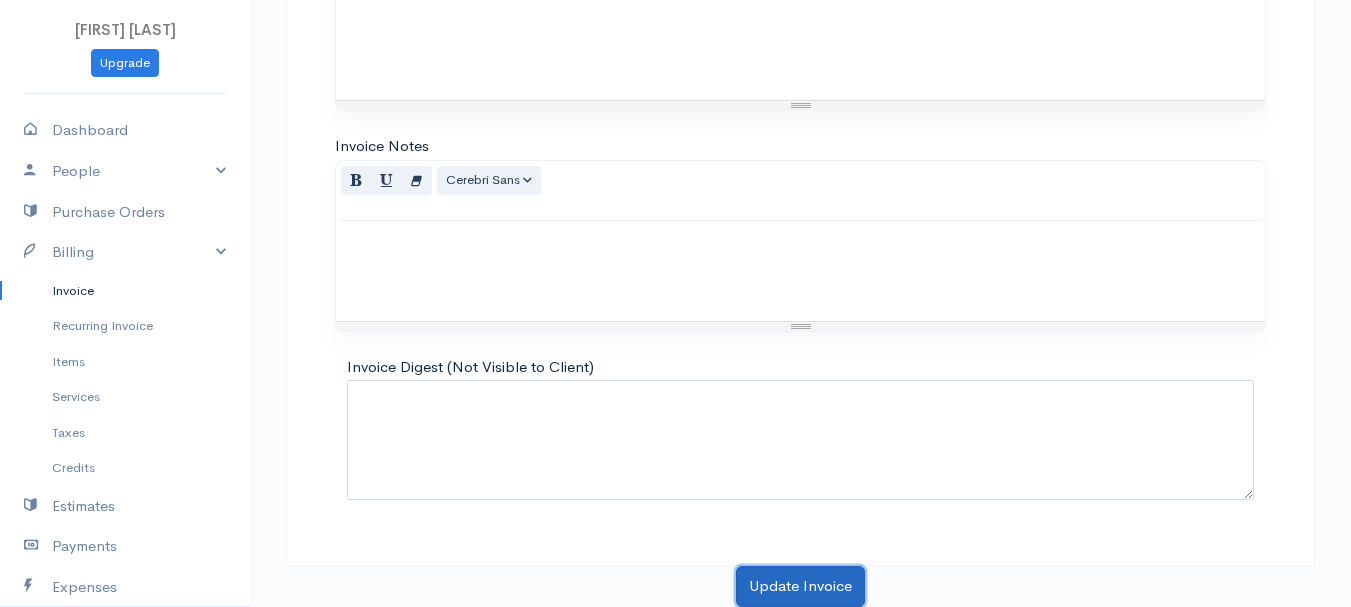click on "Update Invoice" at bounding box center [800, 586] 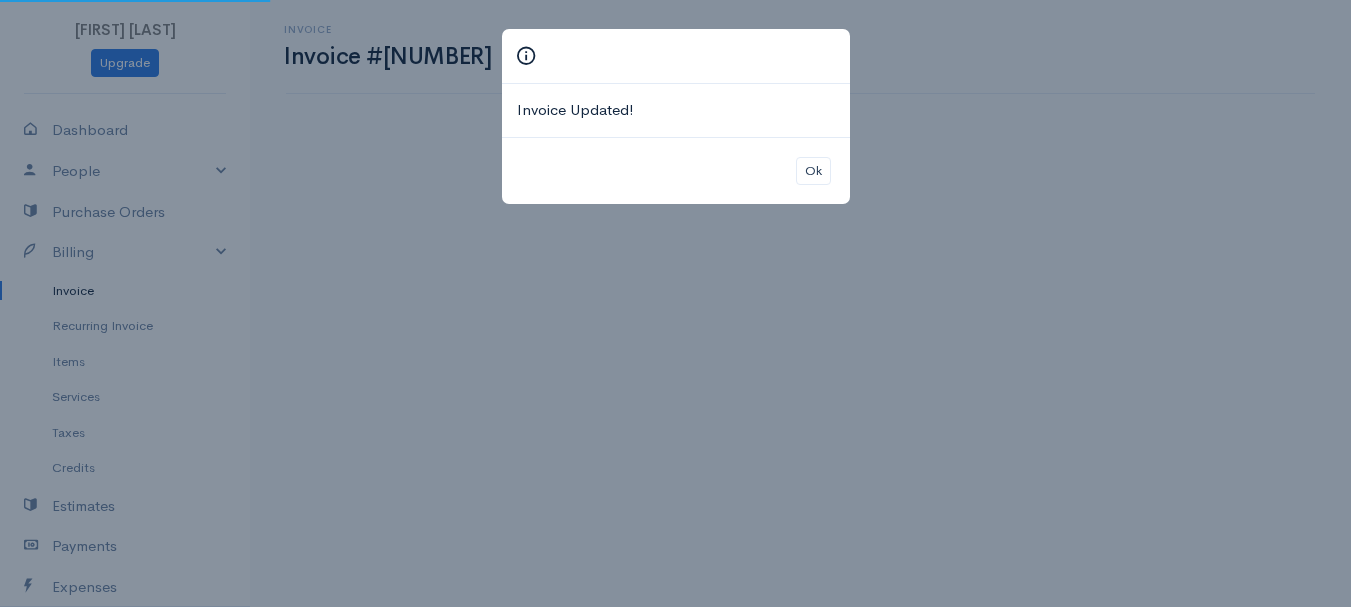 scroll, scrollTop: 0, scrollLeft: 0, axis: both 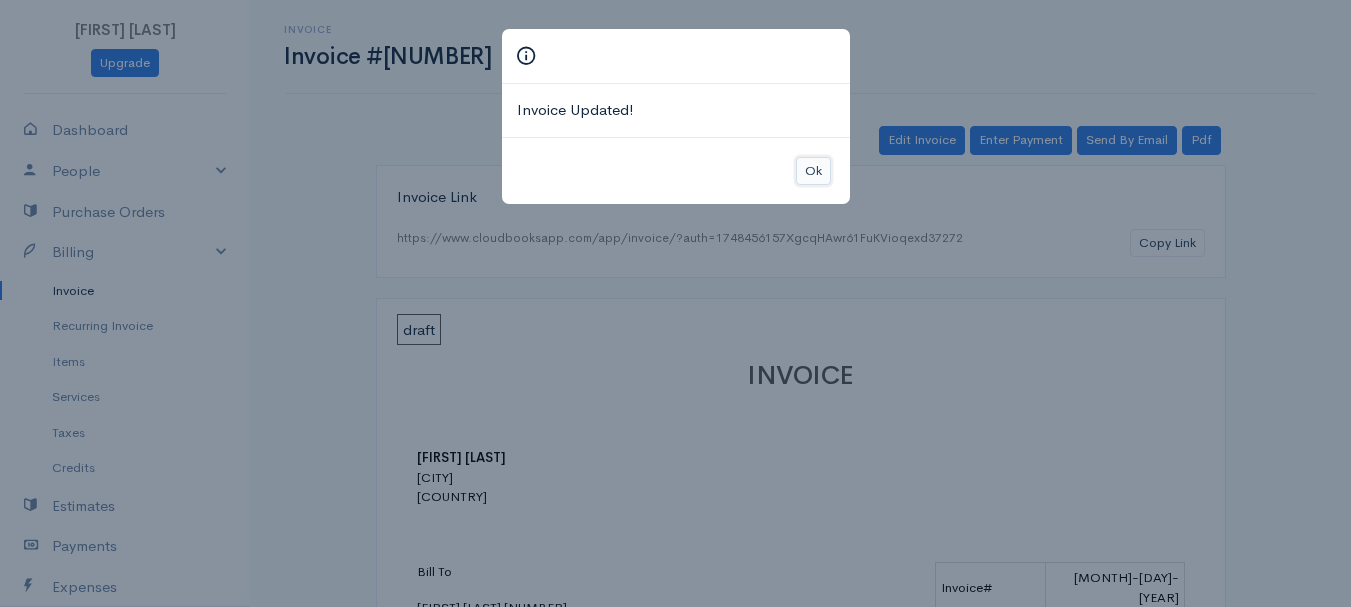 click on "Ok" at bounding box center (813, 171) 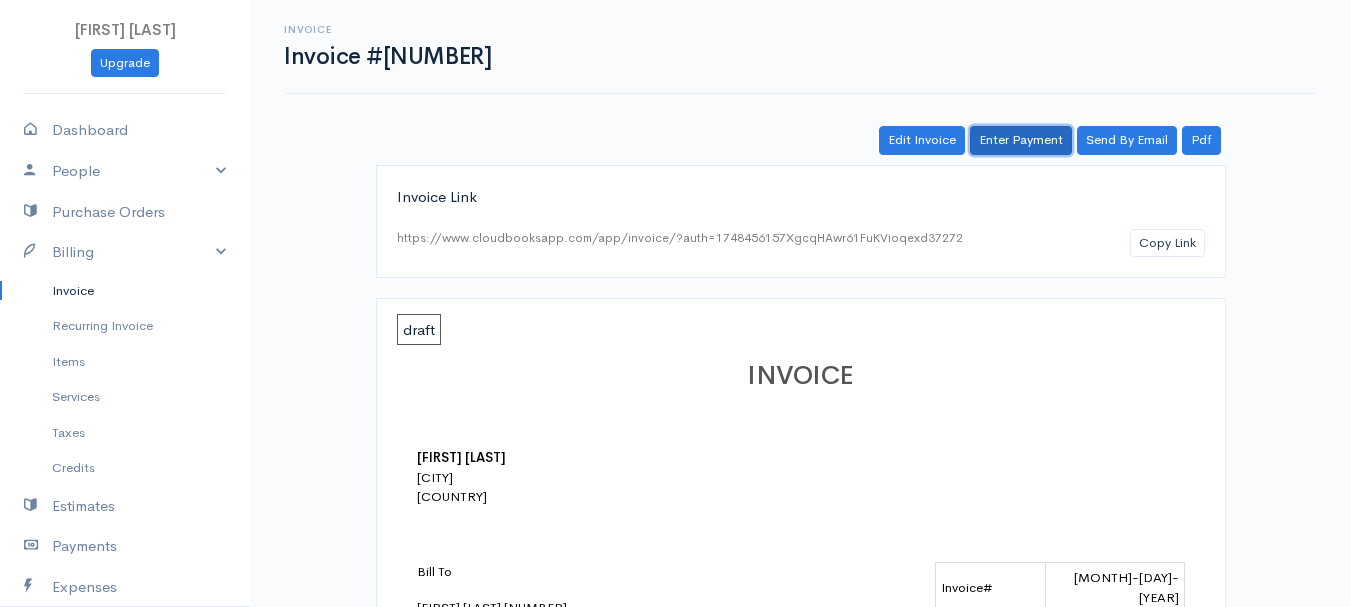 click on "Enter Payment" at bounding box center (1021, 140) 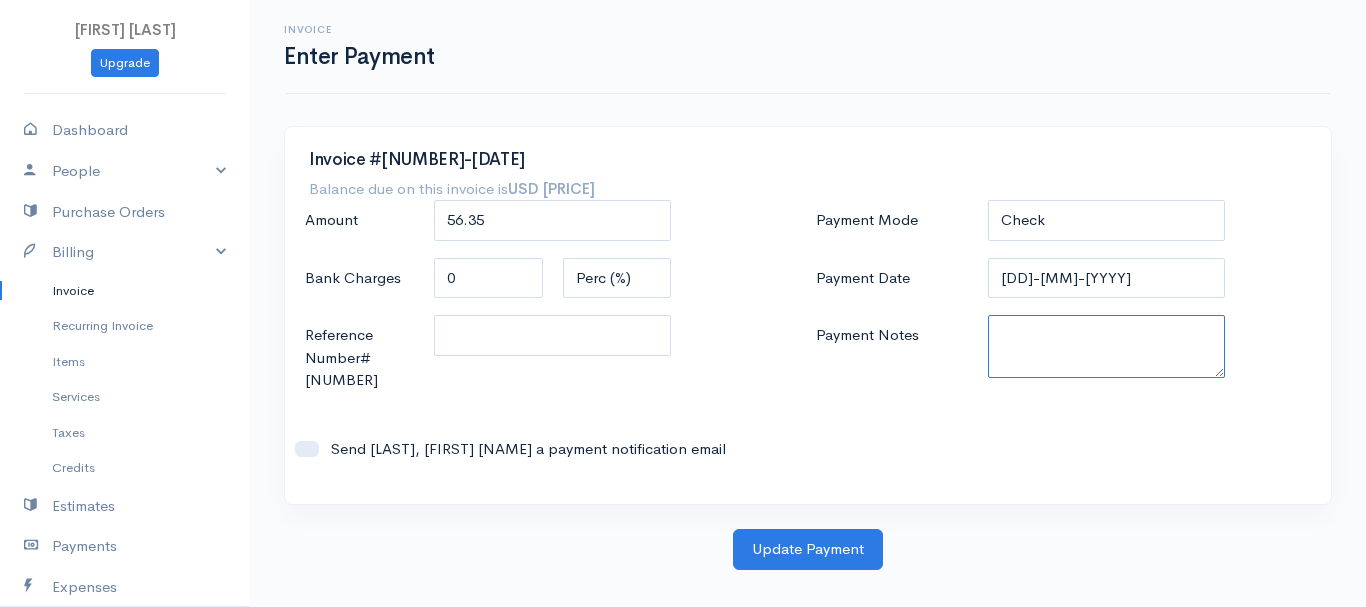 paste on "7353889" 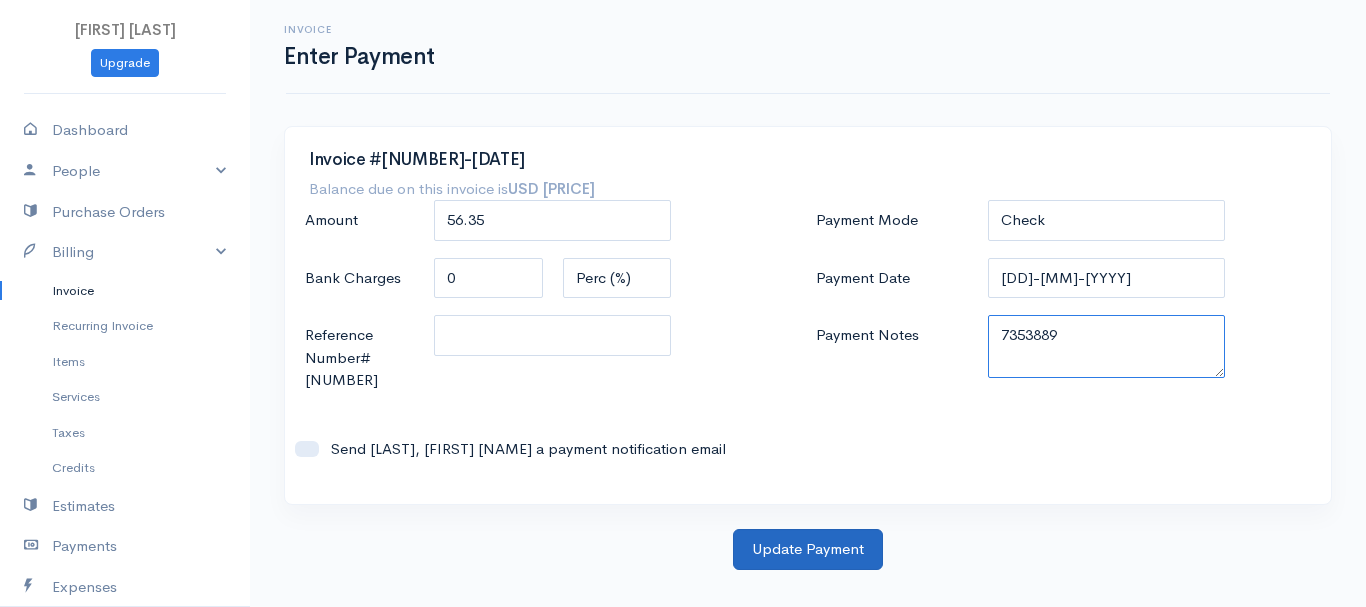 type on "7353889" 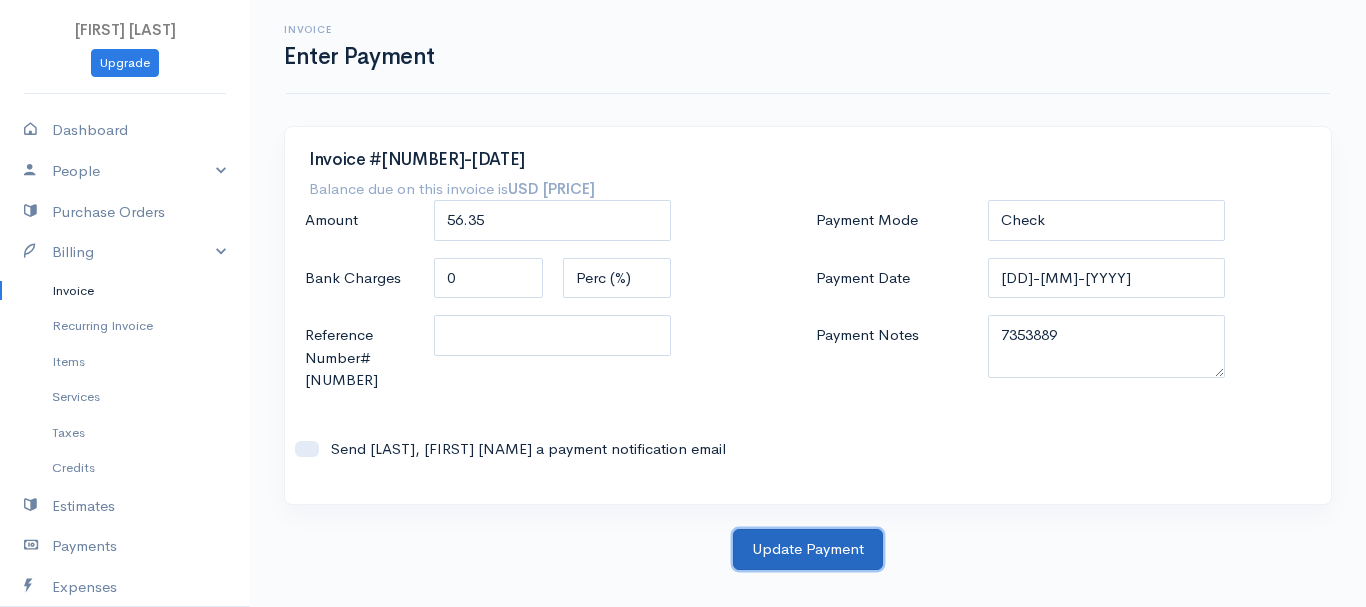 click on "Update Payment" at bounding box center (808, 549) 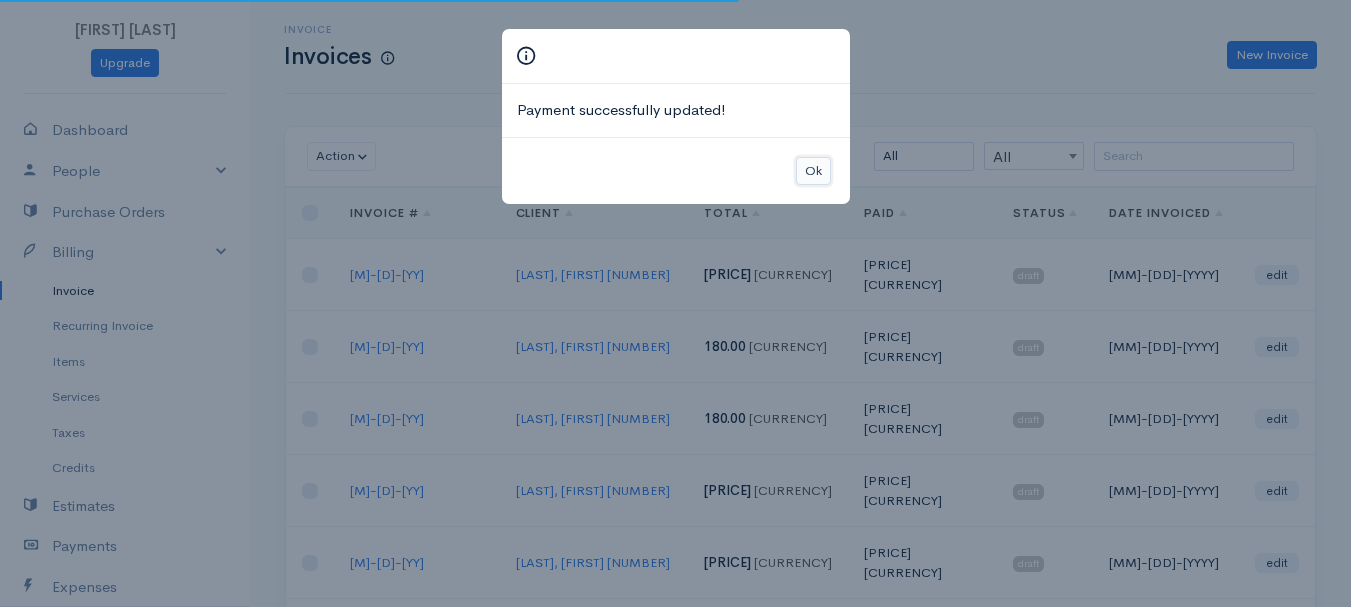click on "Ok" at bounding box center [813, 171] 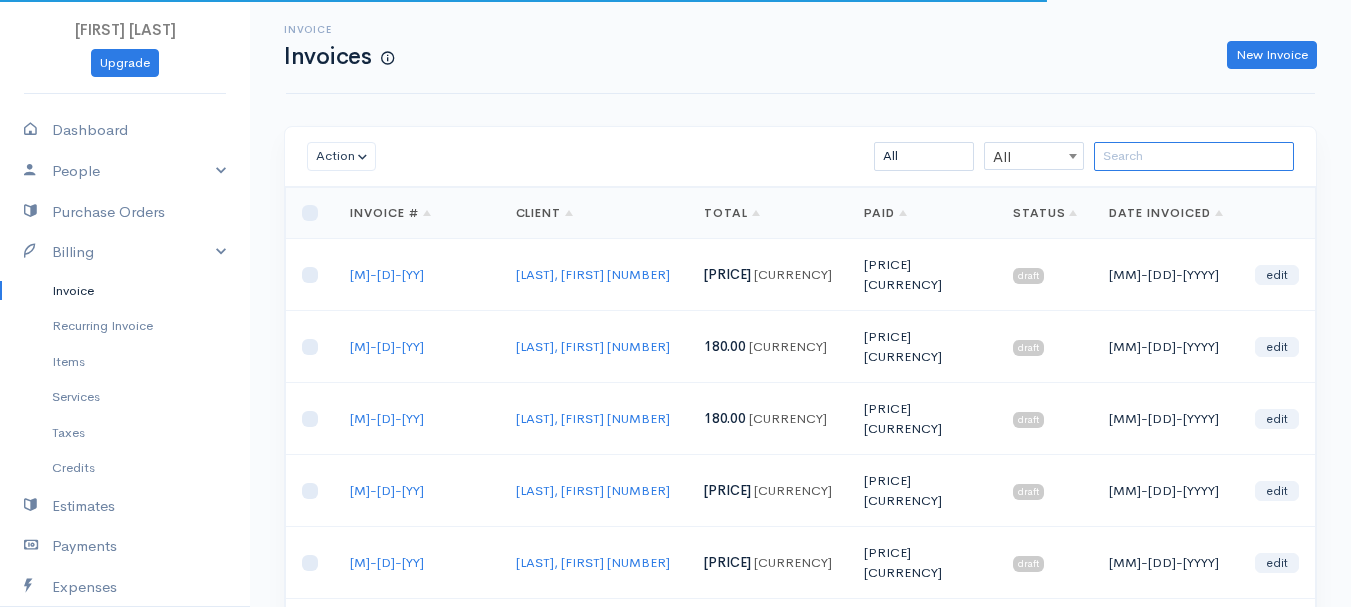 click at bounding box center [1194, 156] 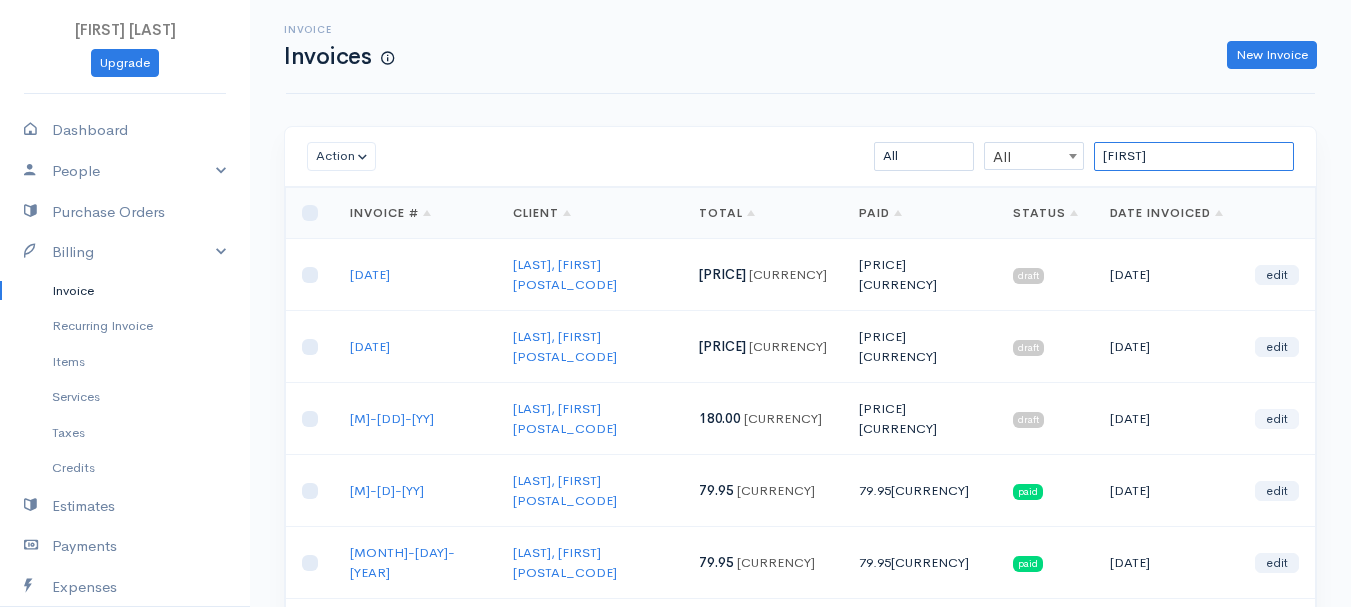 type on "[FIRST]" 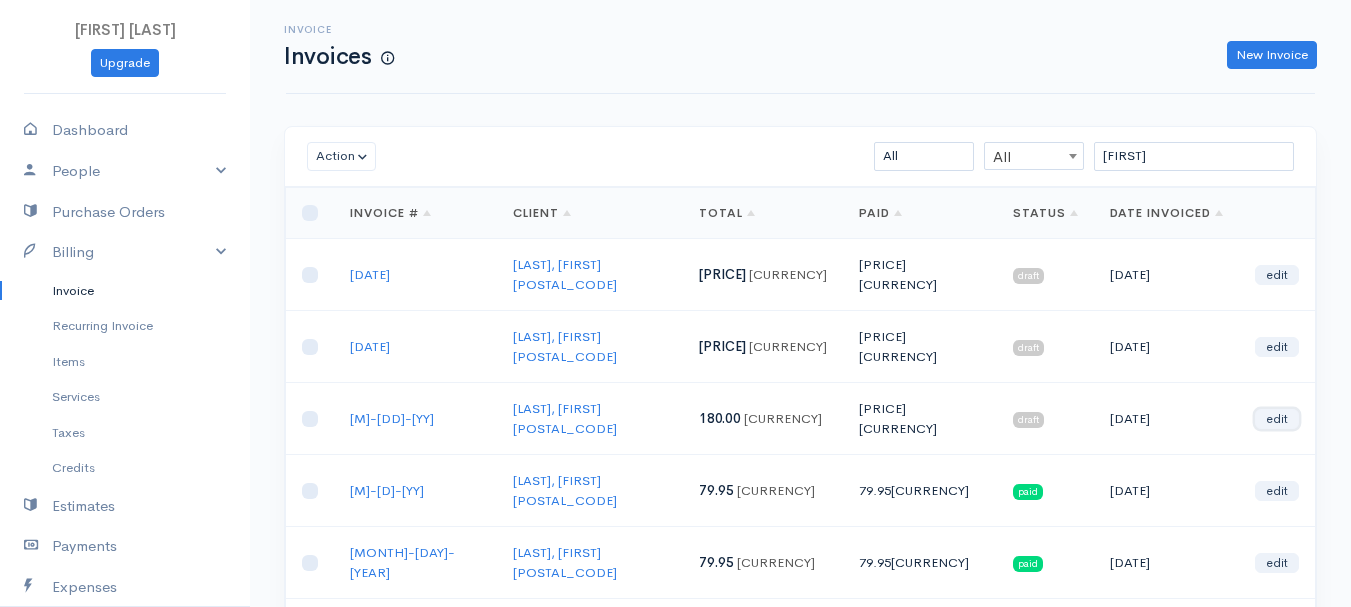 click on "edit" at bounding box center (1277, 419) 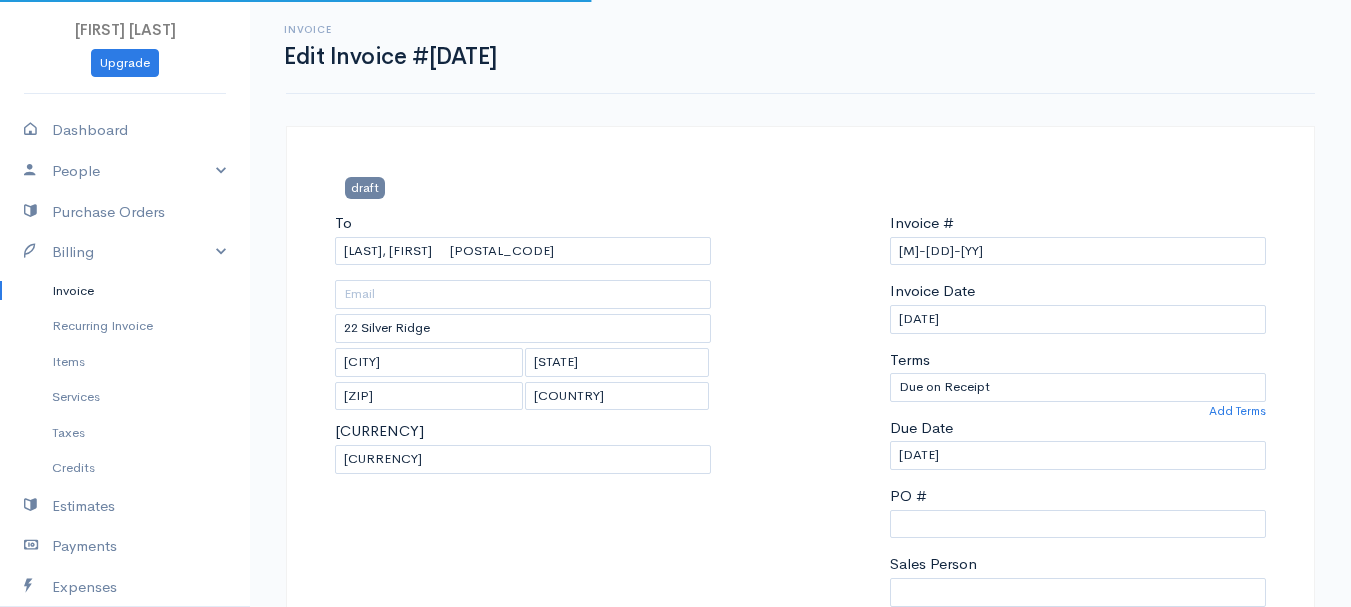 scroll, scrollTop: 400, scrollLeft: 0, axis: vertical 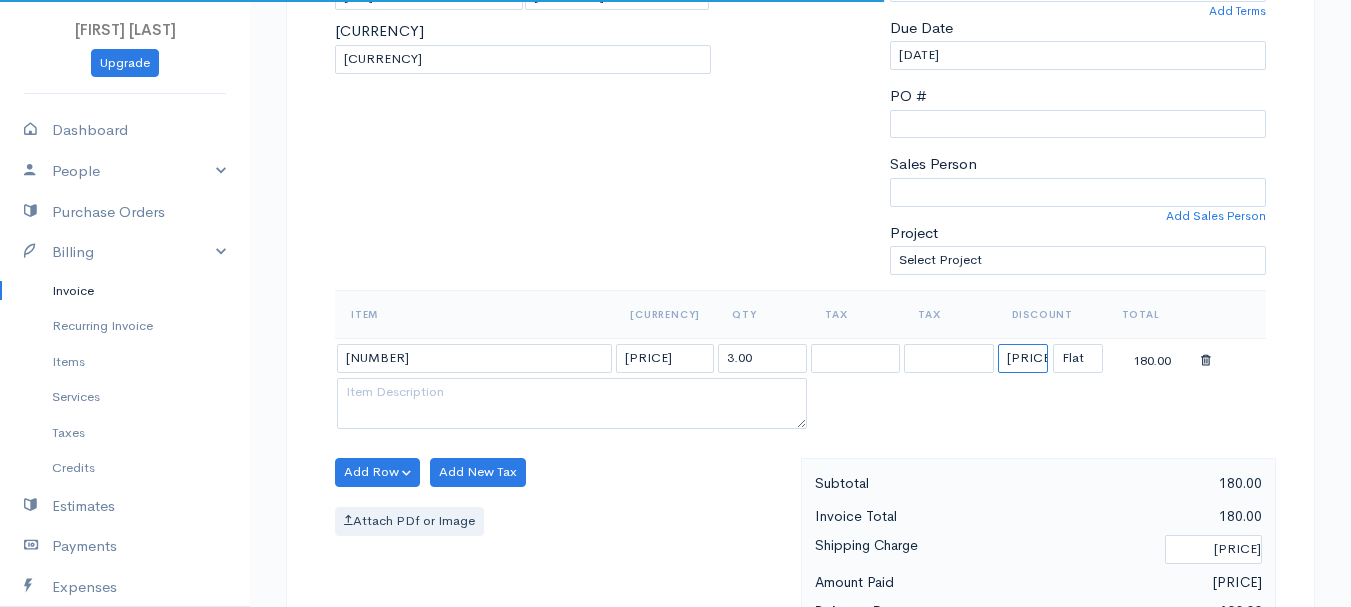 click on "[PRICE]" at bounding box center [1023, 358] 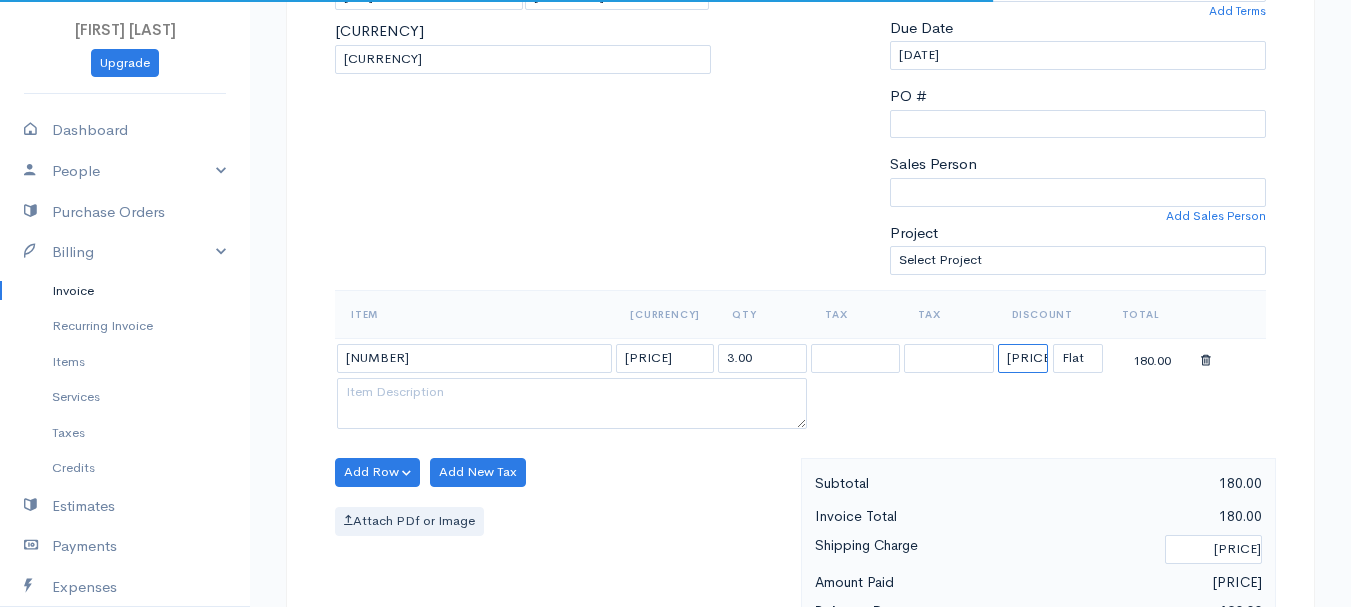 click on "[PRICE]" at bounding box center (1023, 358) 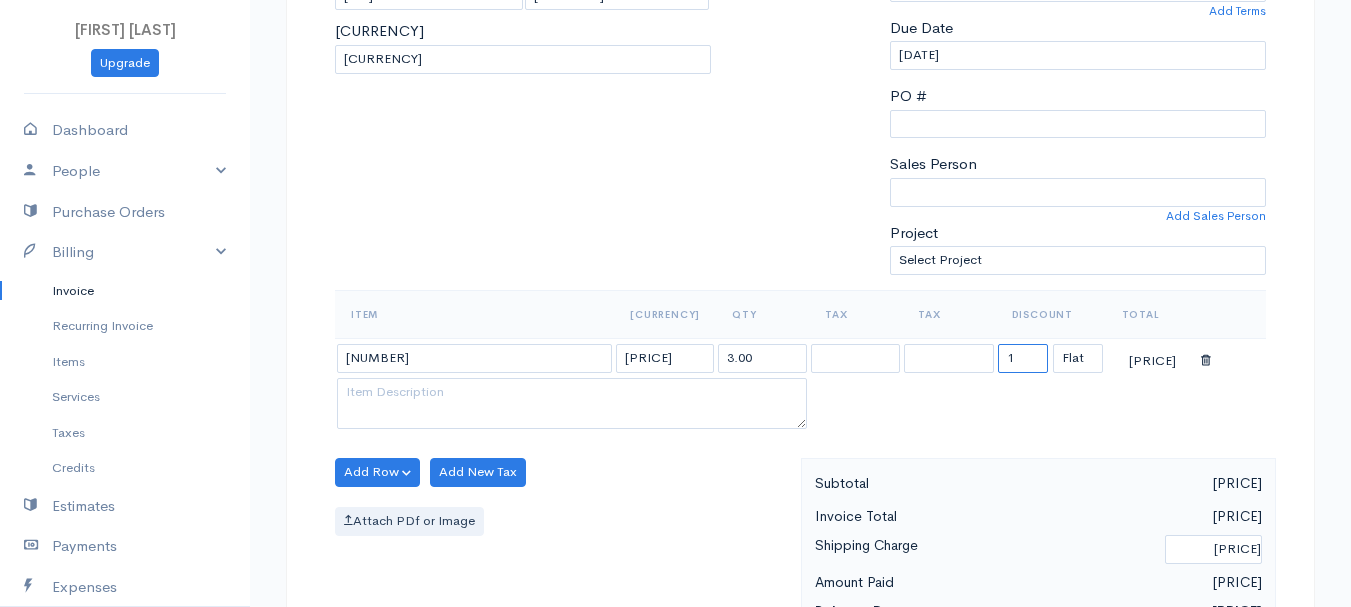 type on "[PRICE]" 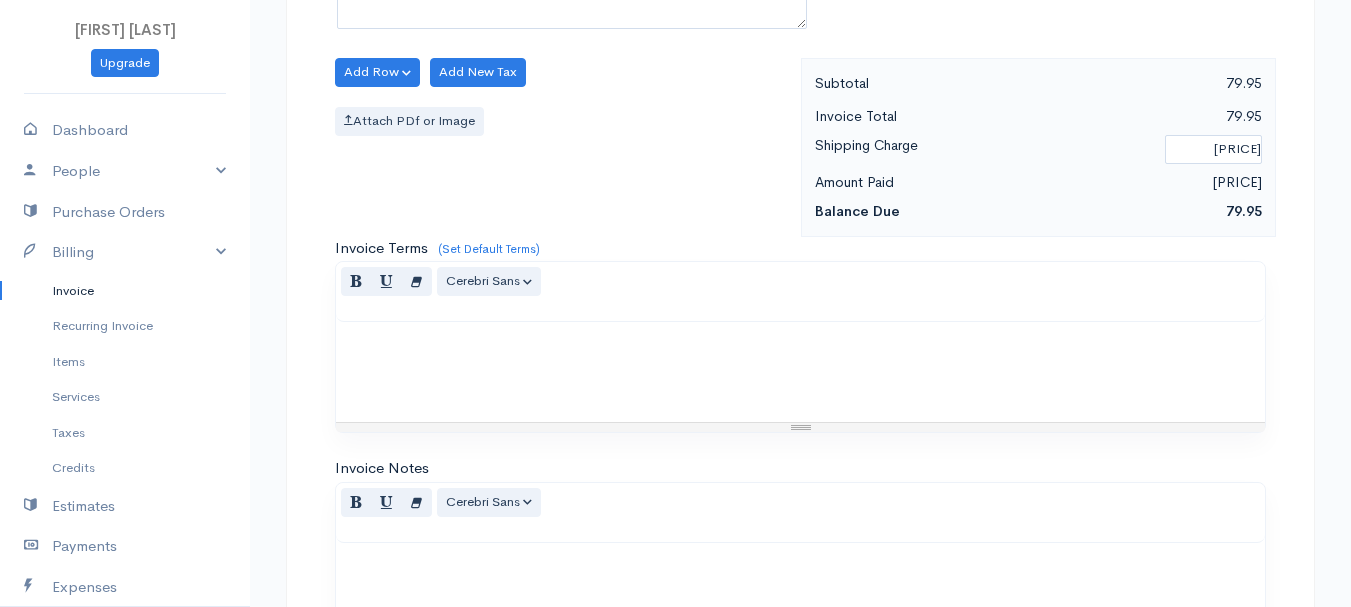 scroll, scrollTop: 1122, scrollLeft: 0, axis: vertical 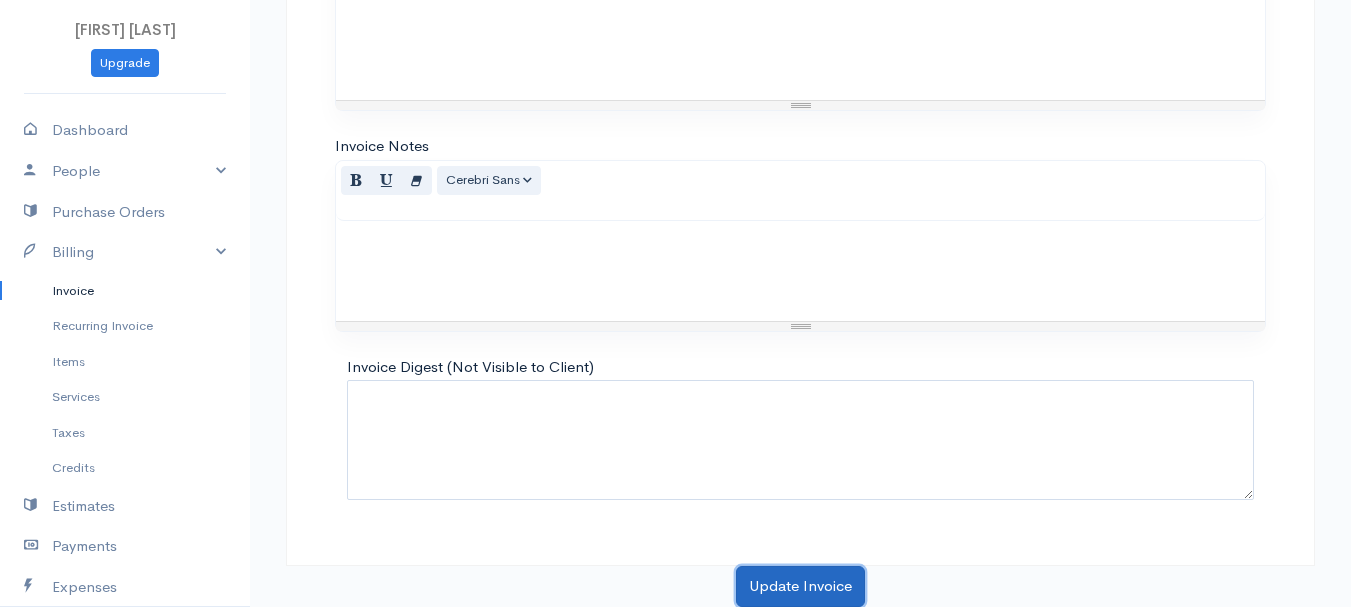 click on "Update Invoice" at bounding box center [800, 586] 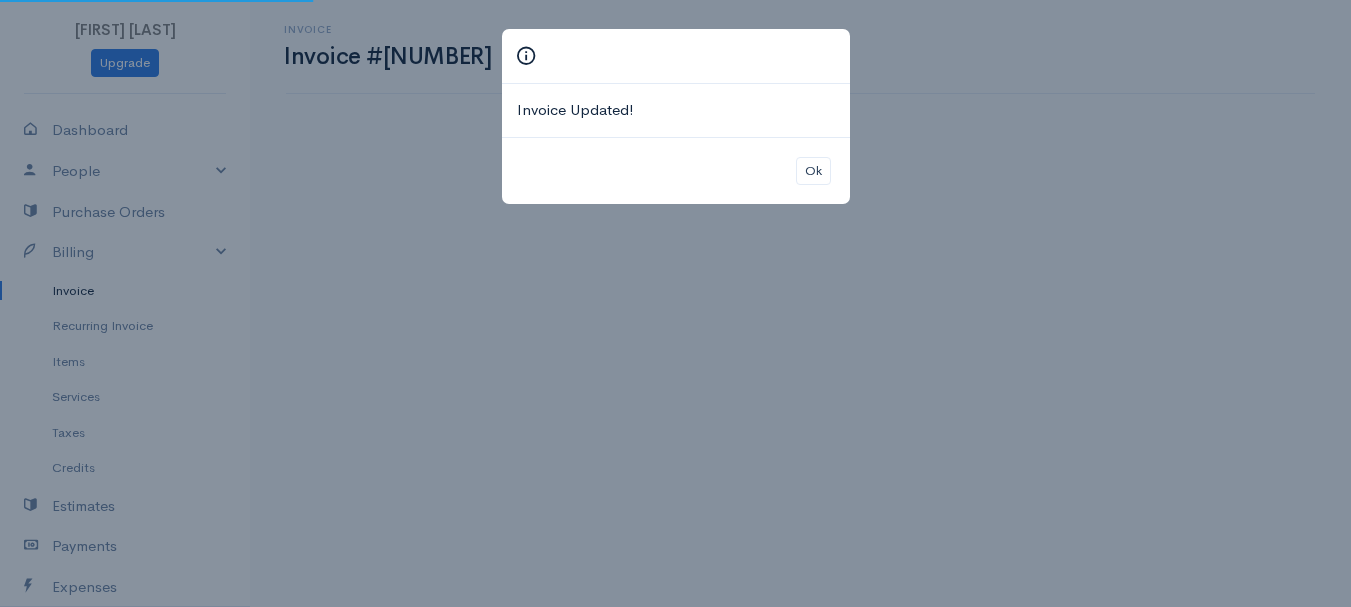 scroll, scrollTop: 0, scrollLeft: 0, axis: both 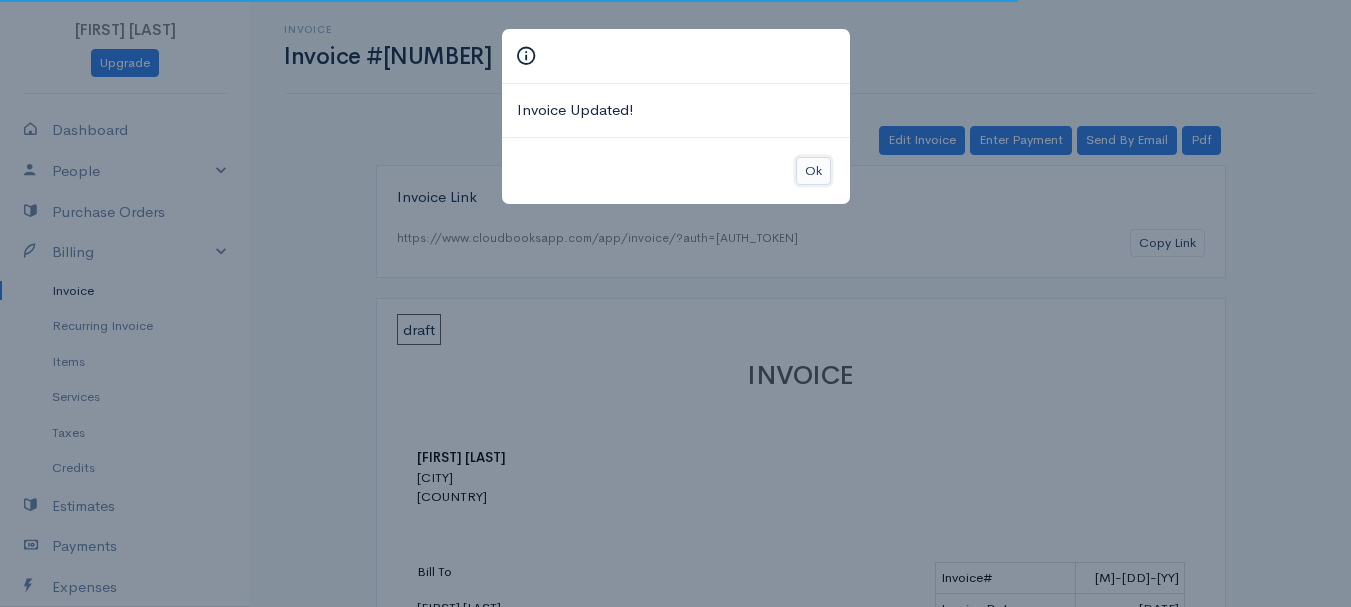 click on "Ok" at bounding box center [813, 171] 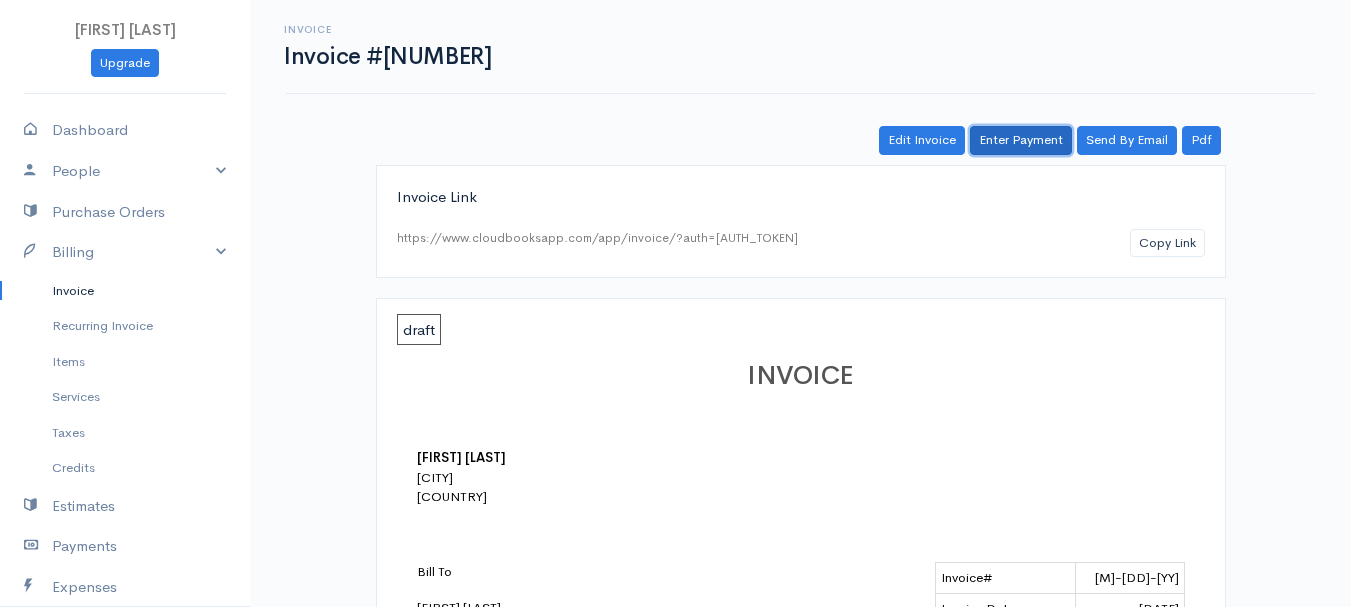 click on "Enter Payment" at bounding box center [1021, 140] 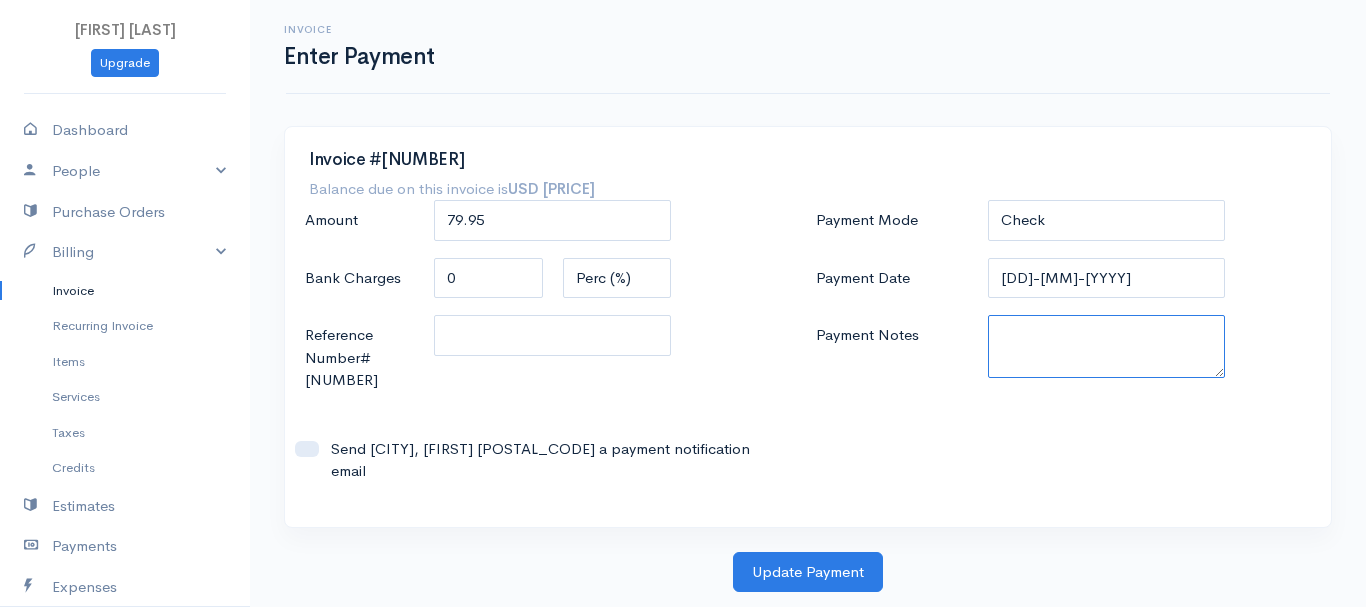 paste on "7353889" 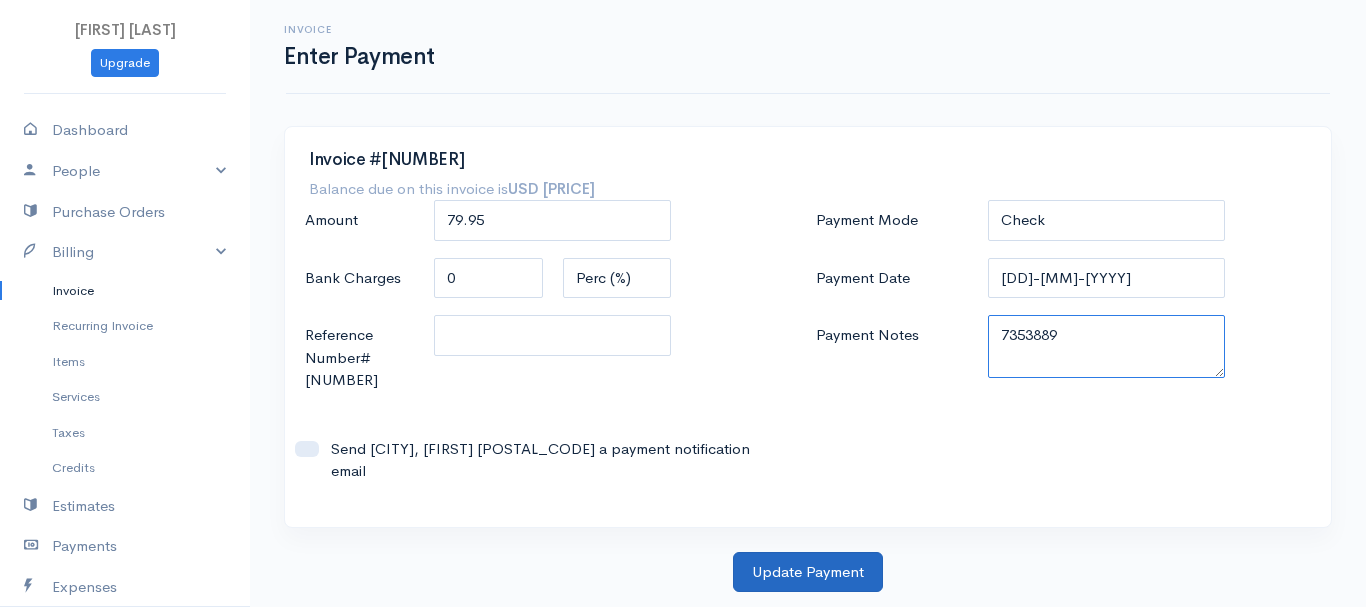 type on "7353889" 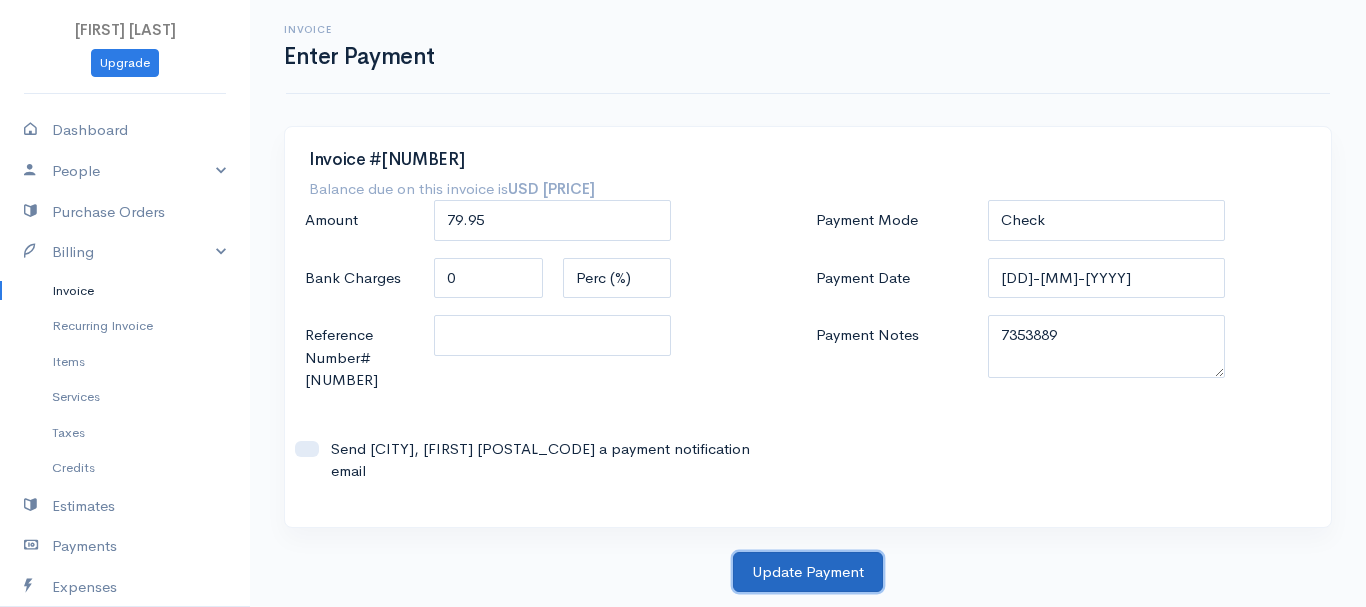 click on "Update Payment" at bounding box center [808, 572] 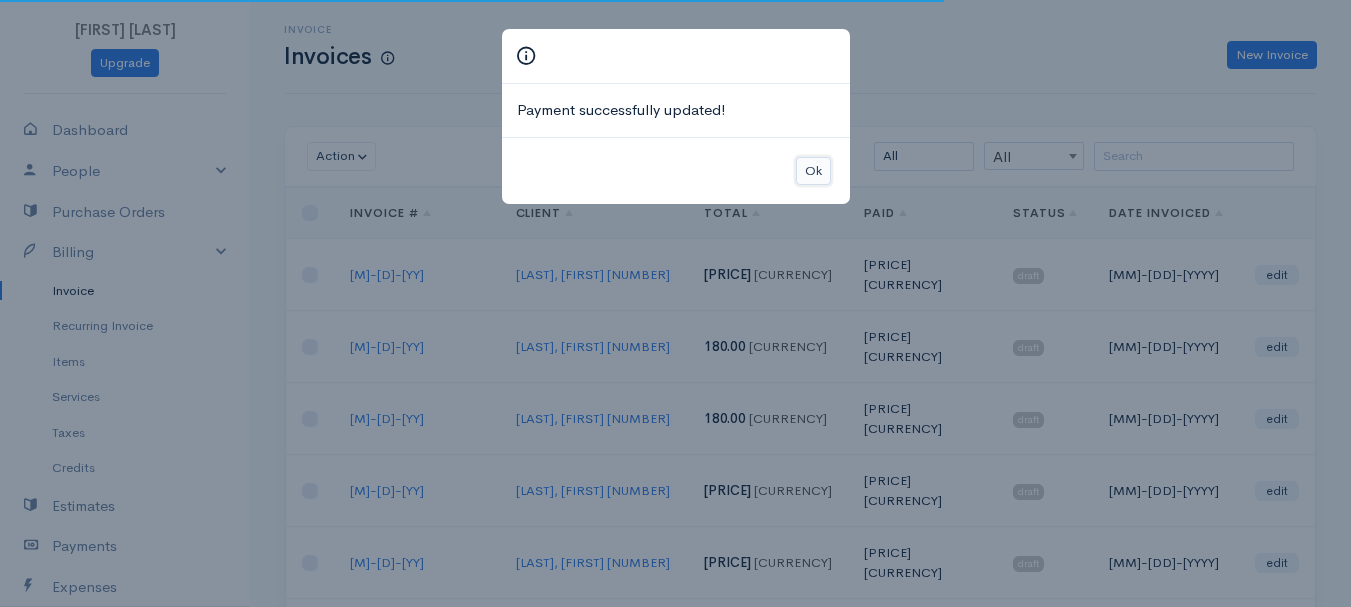 click on "Ok" at bounding box center [813, 171] 